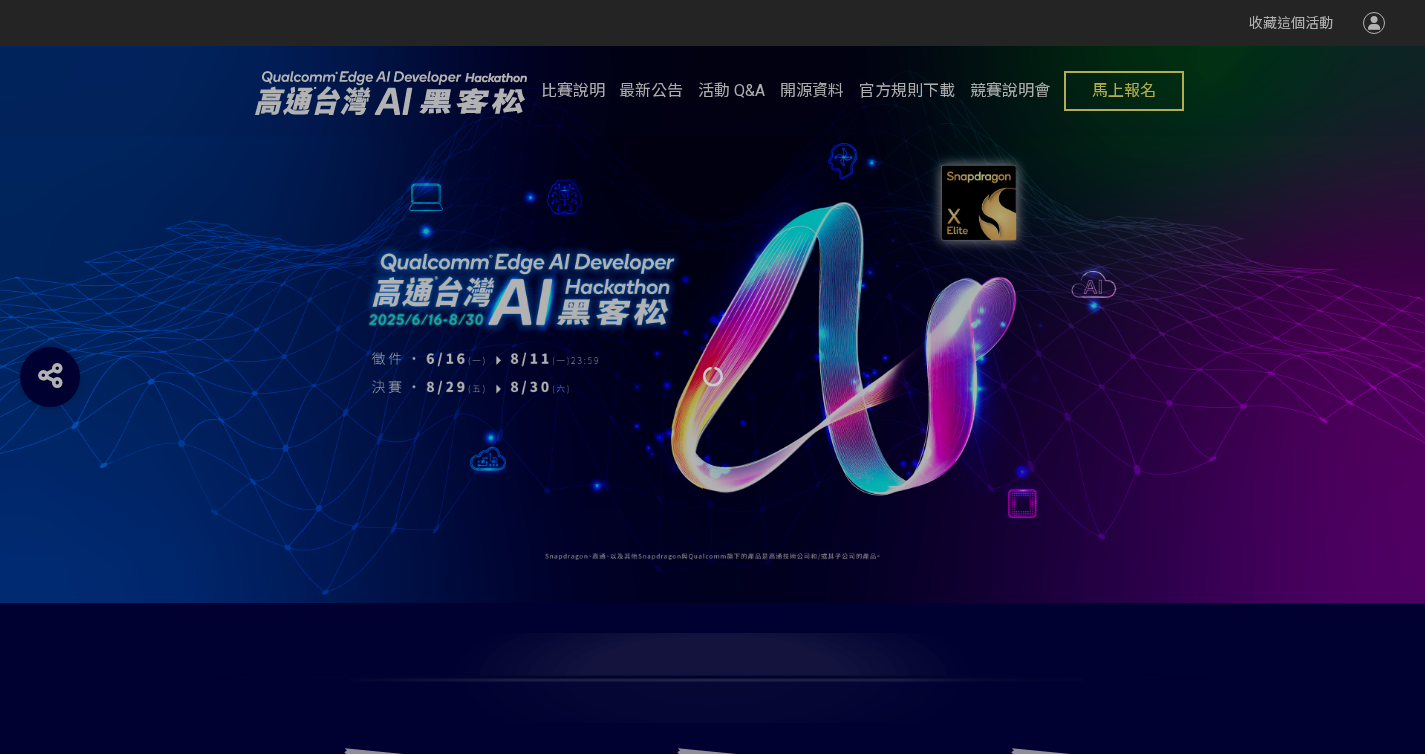 scroll, scrollTop: 0, scrollLeft: 0, axis: both 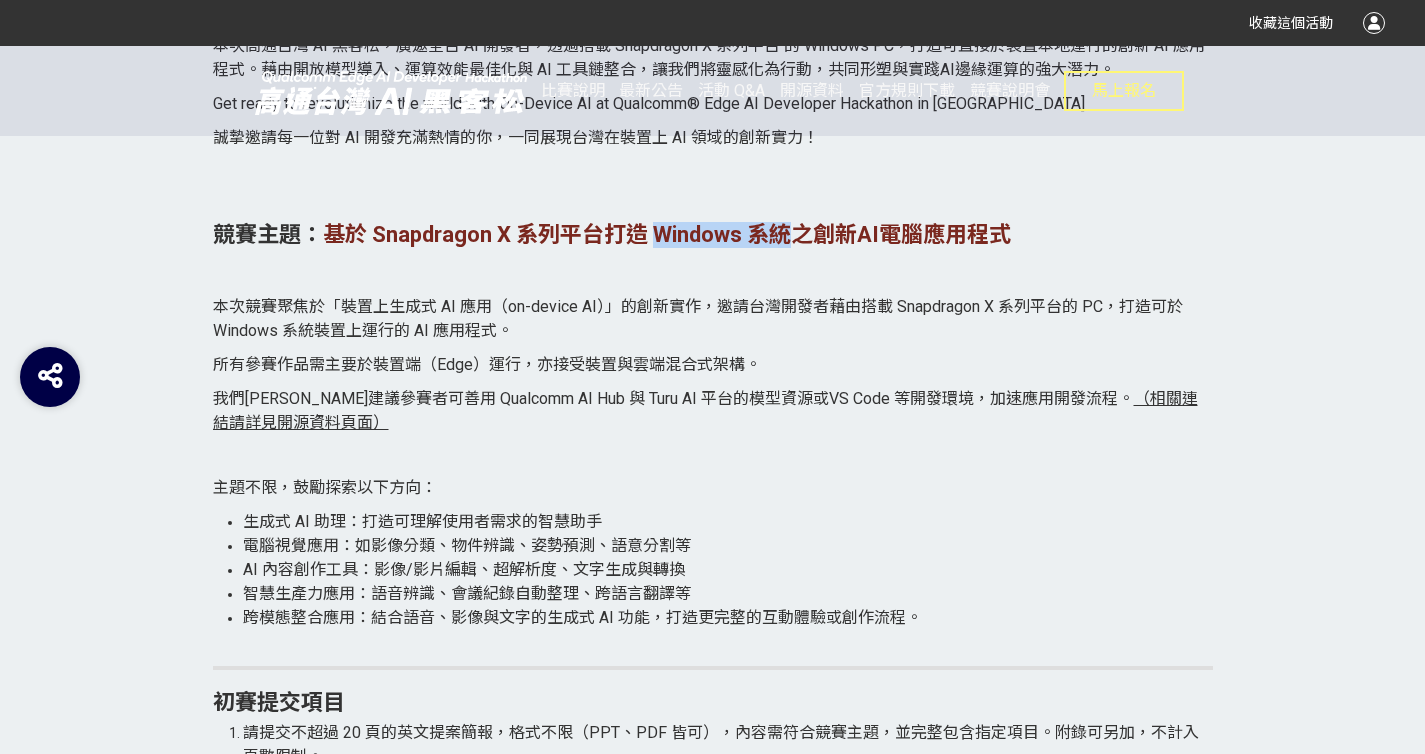 drag, startPoint x: 654, startPoint y: 233, endPoint x: 800, endPoint y: 235, distance: 146.0137 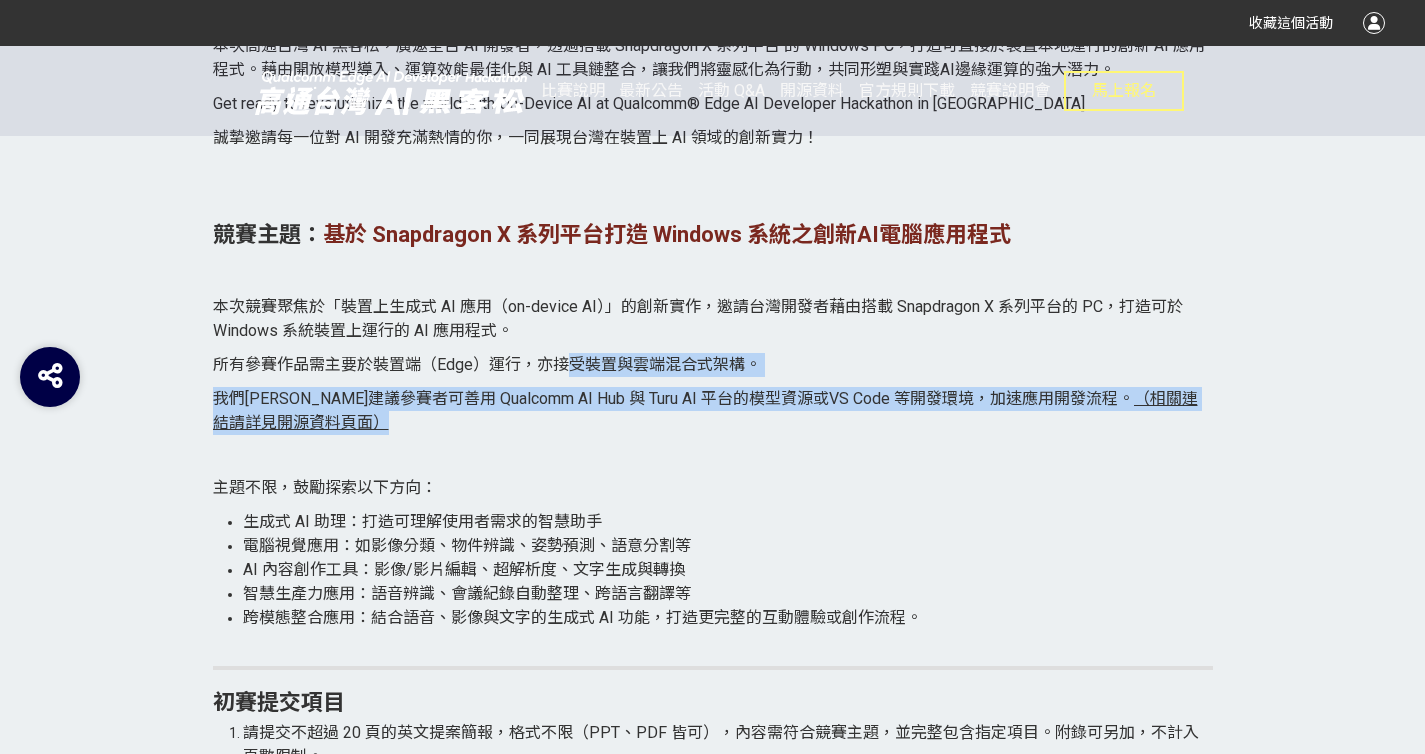 drag, startPoint x: 561, startPoint y: 363, endPoint x: 542, endPoint y: 426, distance: 65.802734 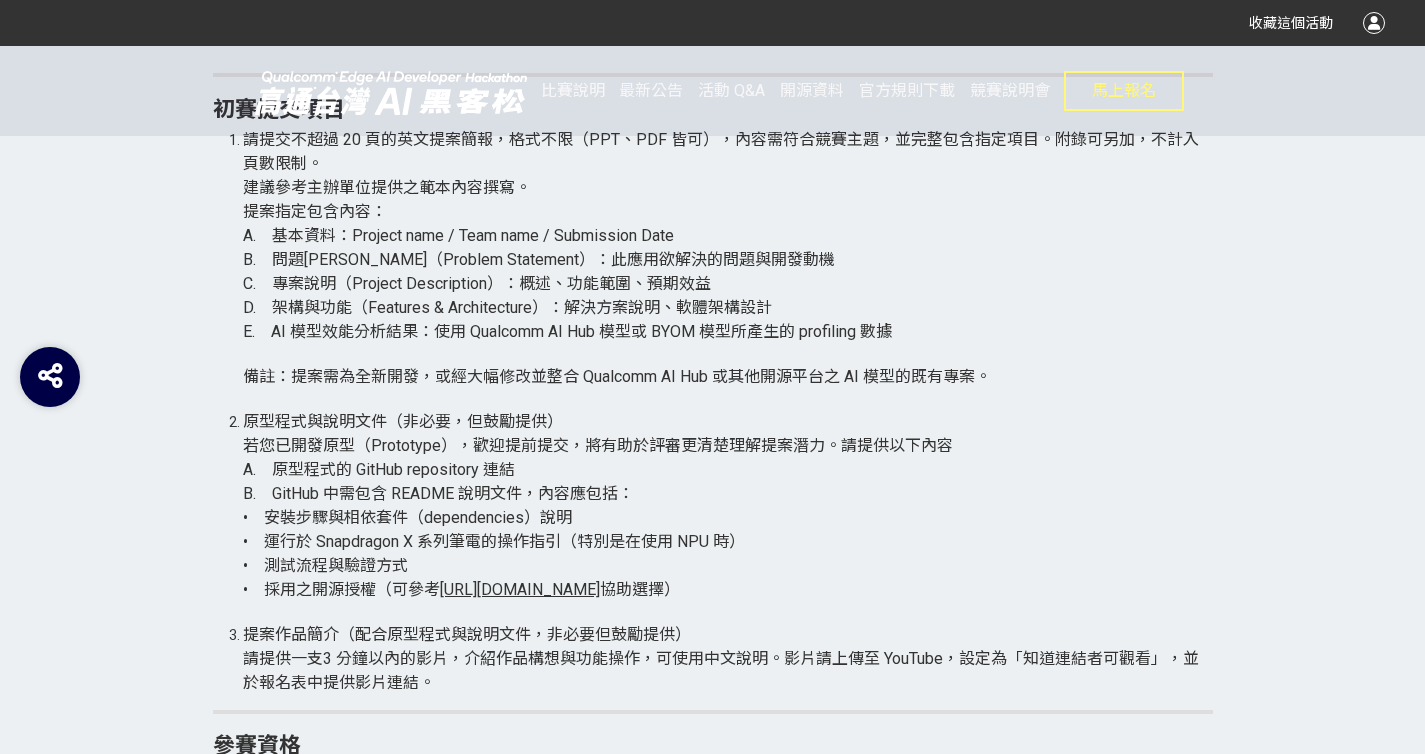 scroll, scrollTop: 2172, scrollLeft: 0, axis: vertical 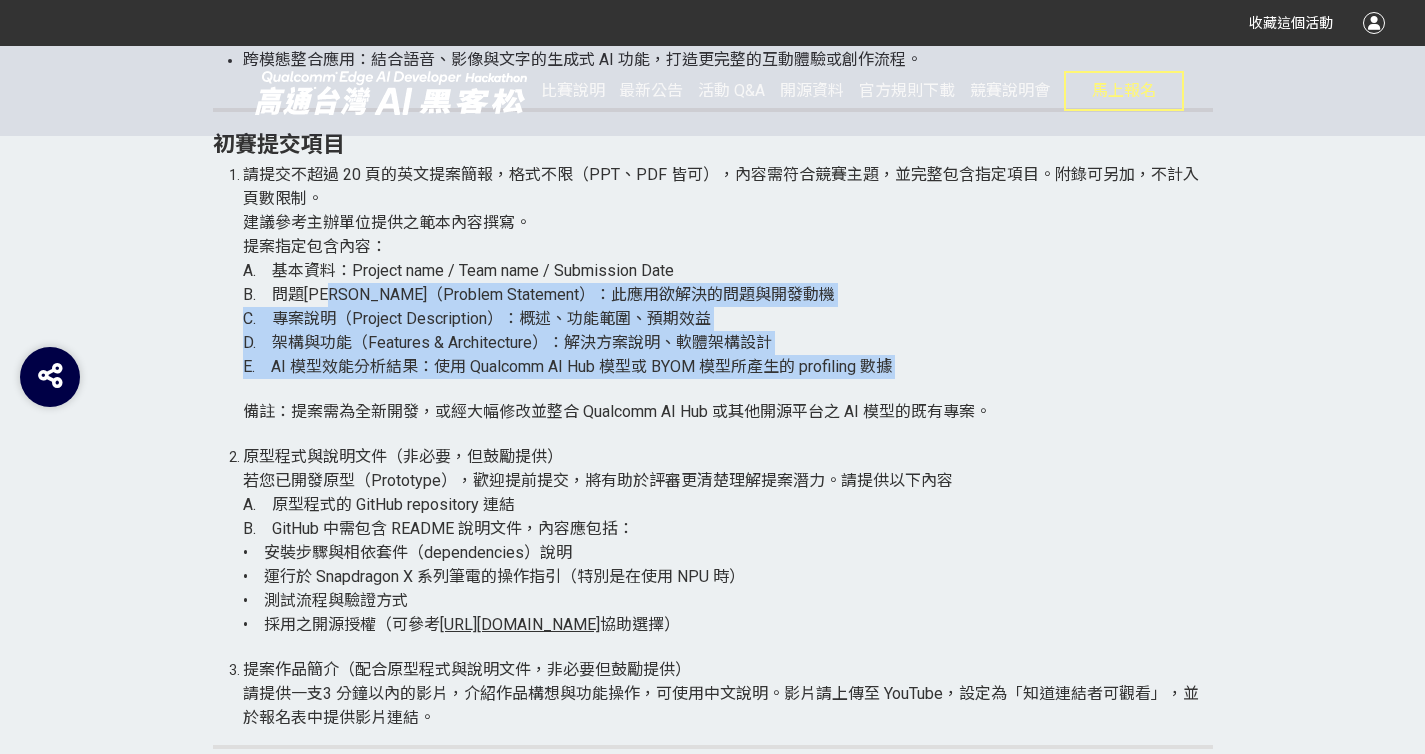 drag, startPoint x: 354, startPoint y: 292, endPoint x: 490, endPoint y: 392, distance: 168.80759 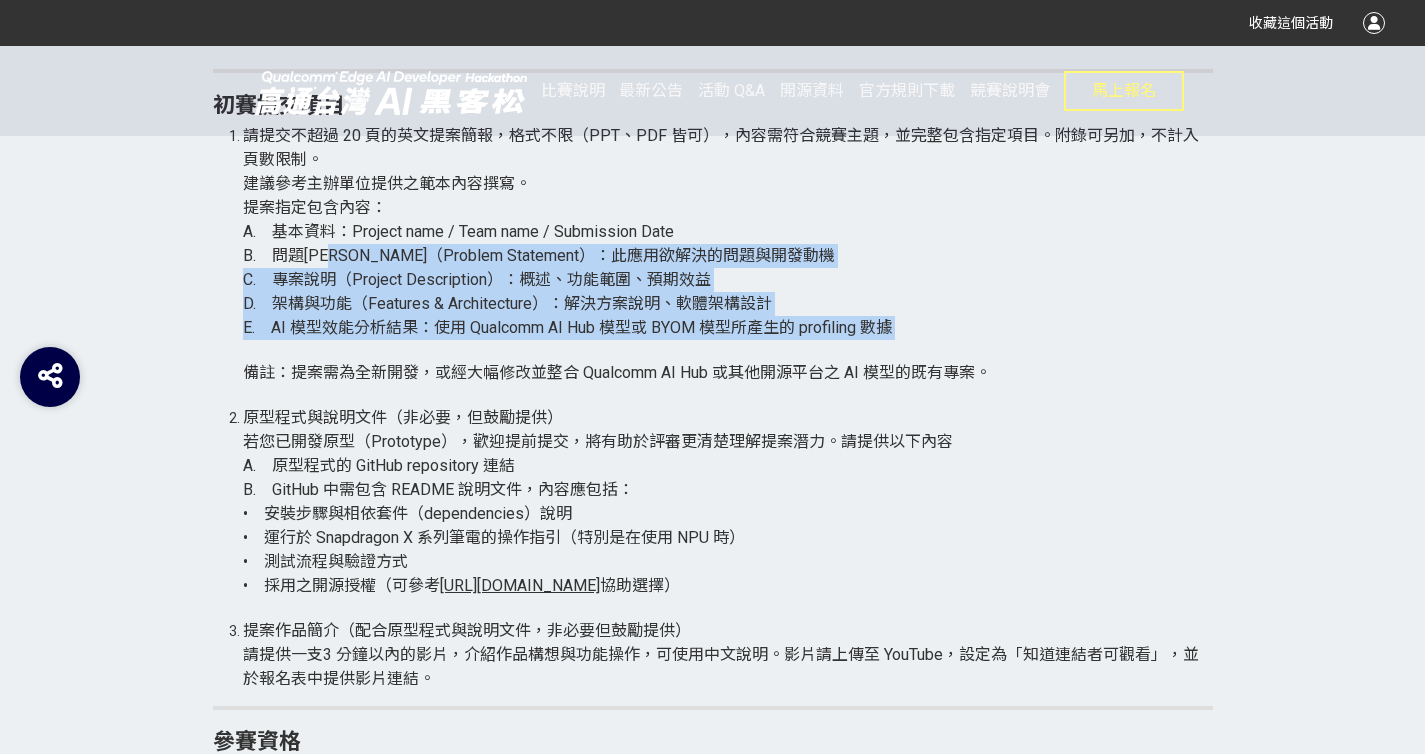 scroll, scrollTop: 2212, scrollLeft: 0, axis: vertical 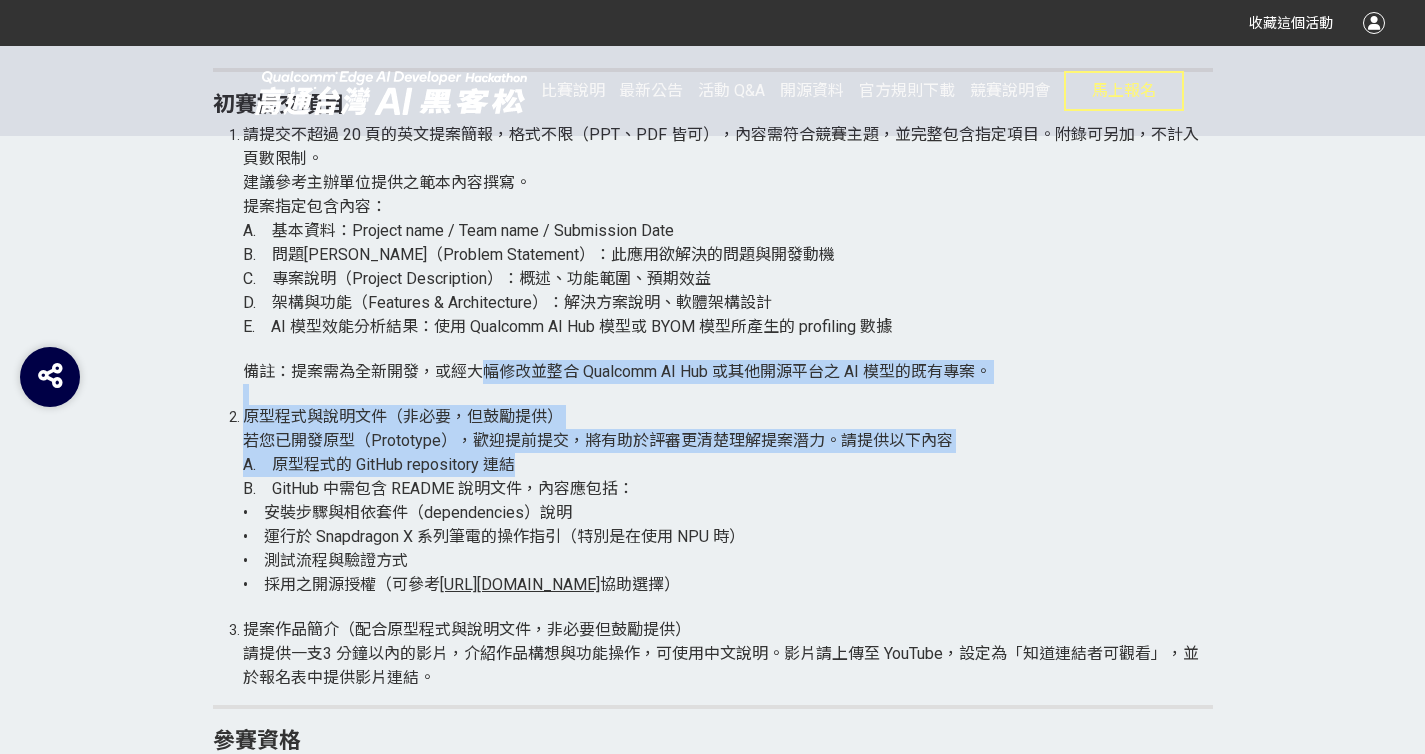 drag, startPoint x: 489, startPoint y: 371, endPoint x: 626, endPoint y: 469, distance: 168.44287 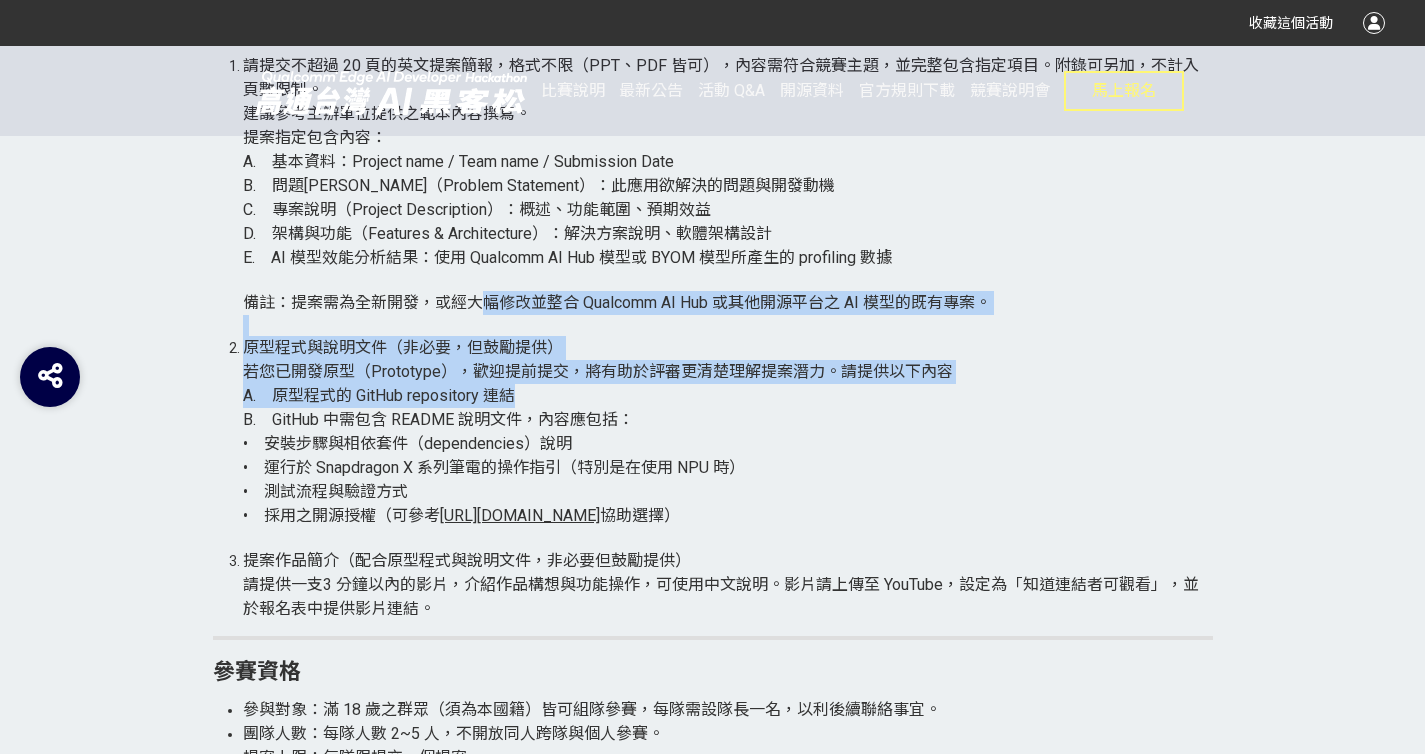 scroll, scrollTop: 2307, scrollLeft: 0, axis: vertical 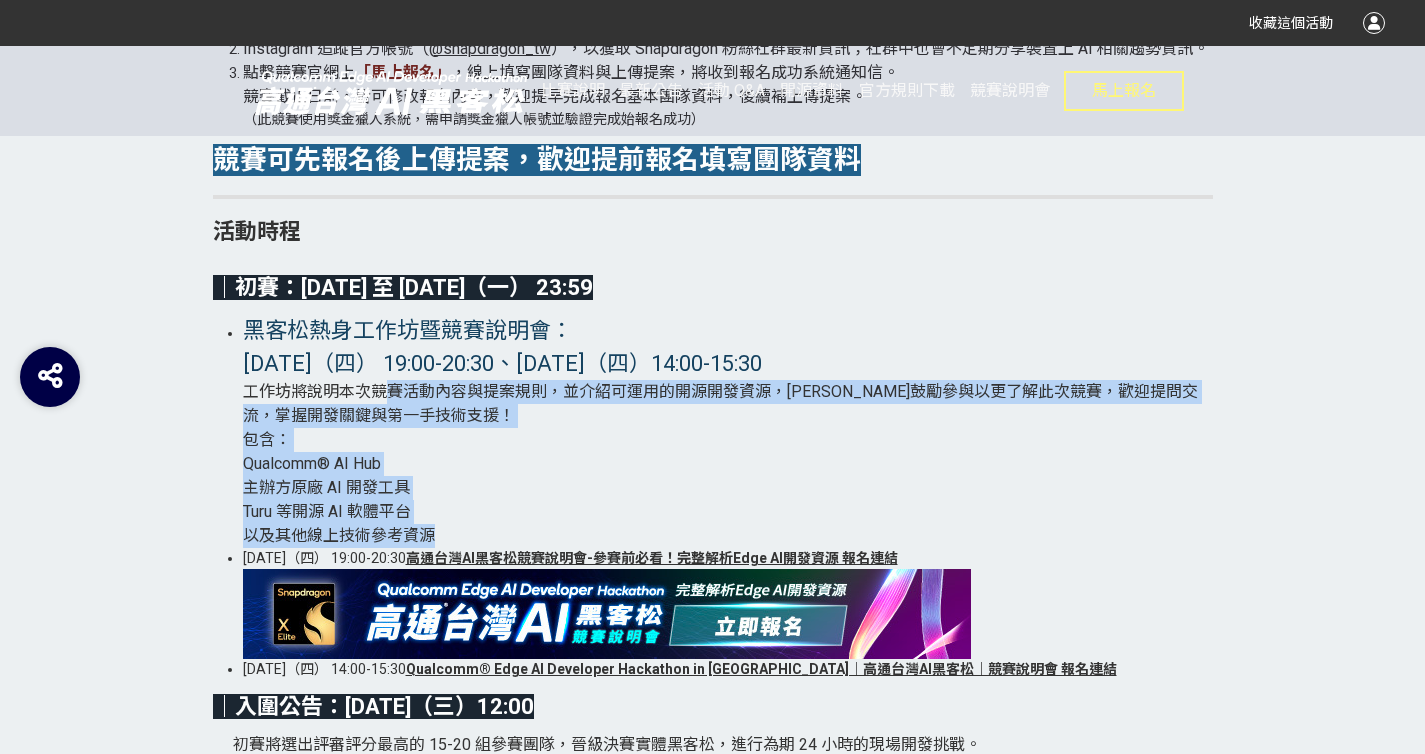 drag, startPoint x: 390, startPoint y: 420, endPoint x: 455, endPoint y: 564, distance: 157.99051 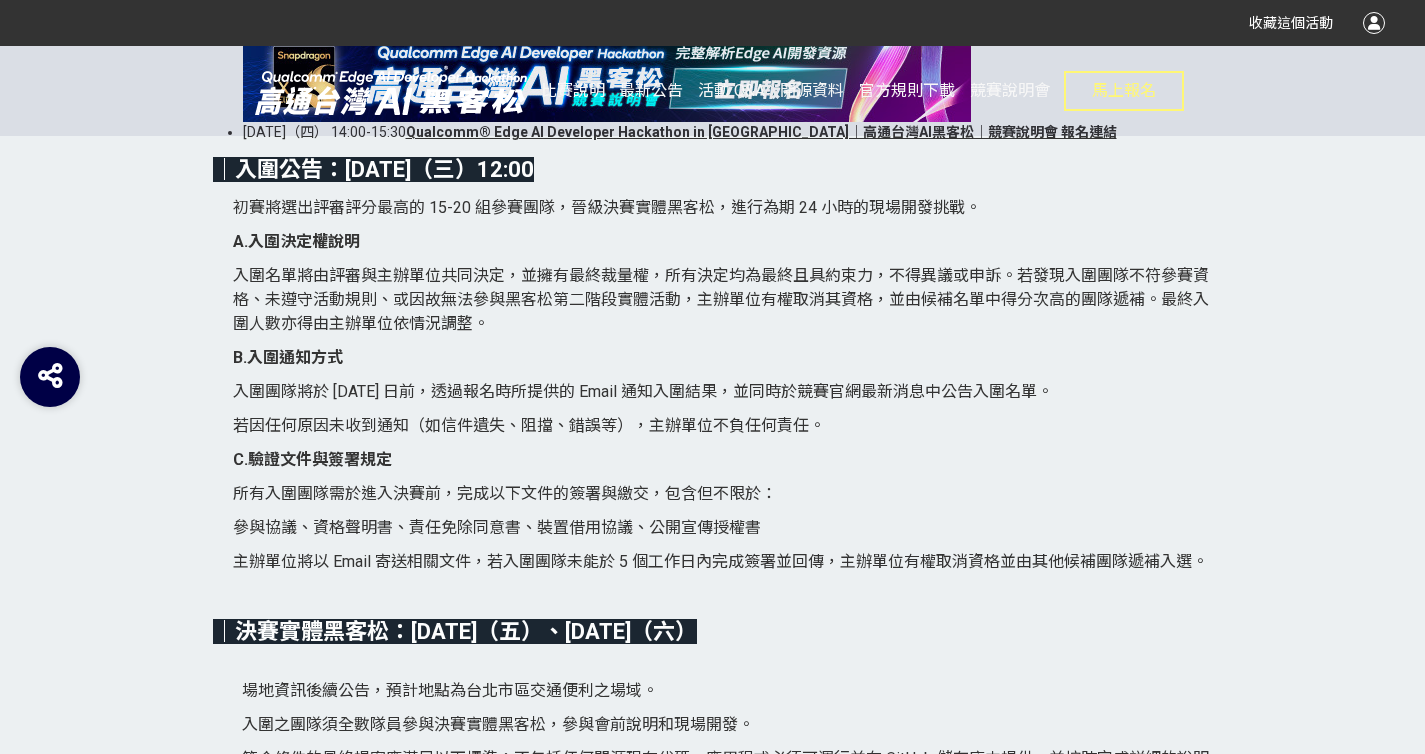 scroll, scrollTop: 3633, scrollLeft: 0, axis: vertical 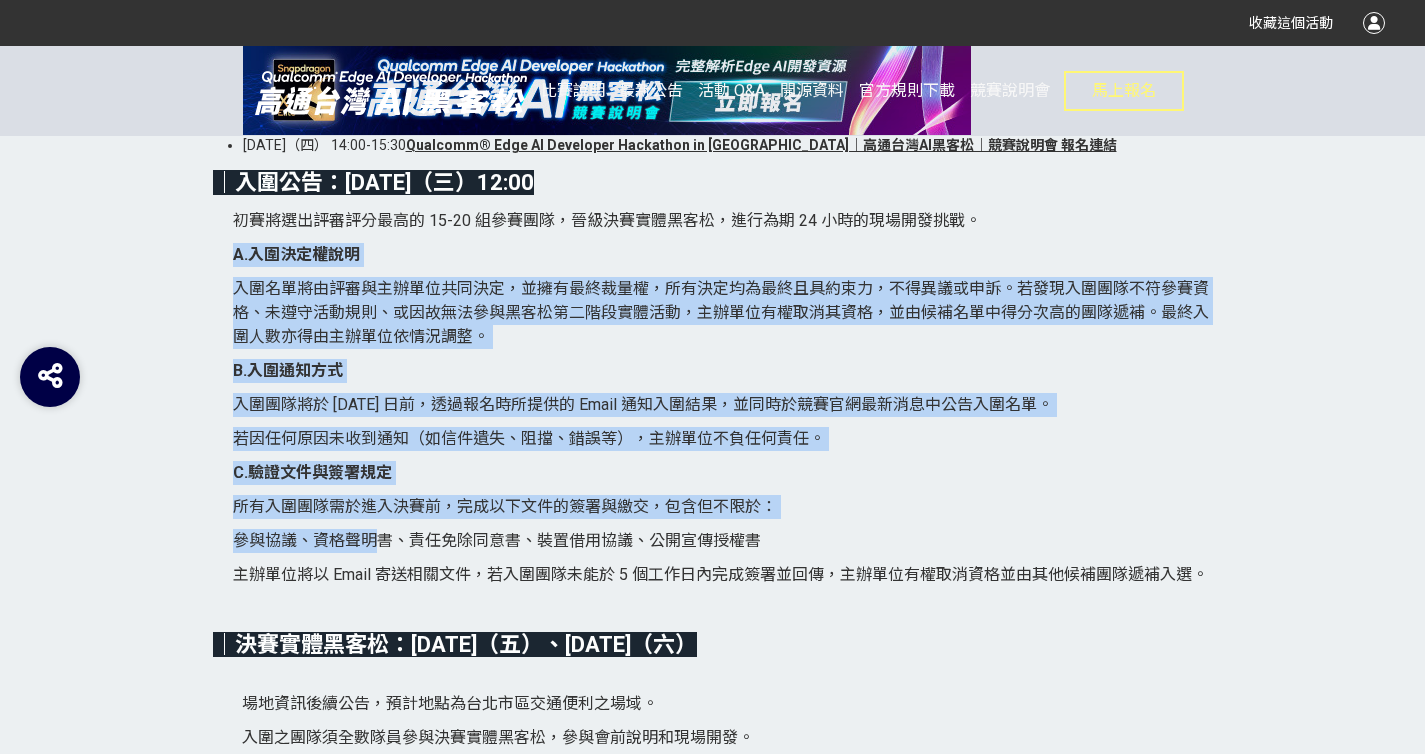 drag, startPoint x: 262, startPoint y: 263, endPoint x: 383, endPoint y: 553, distance: 314.2308 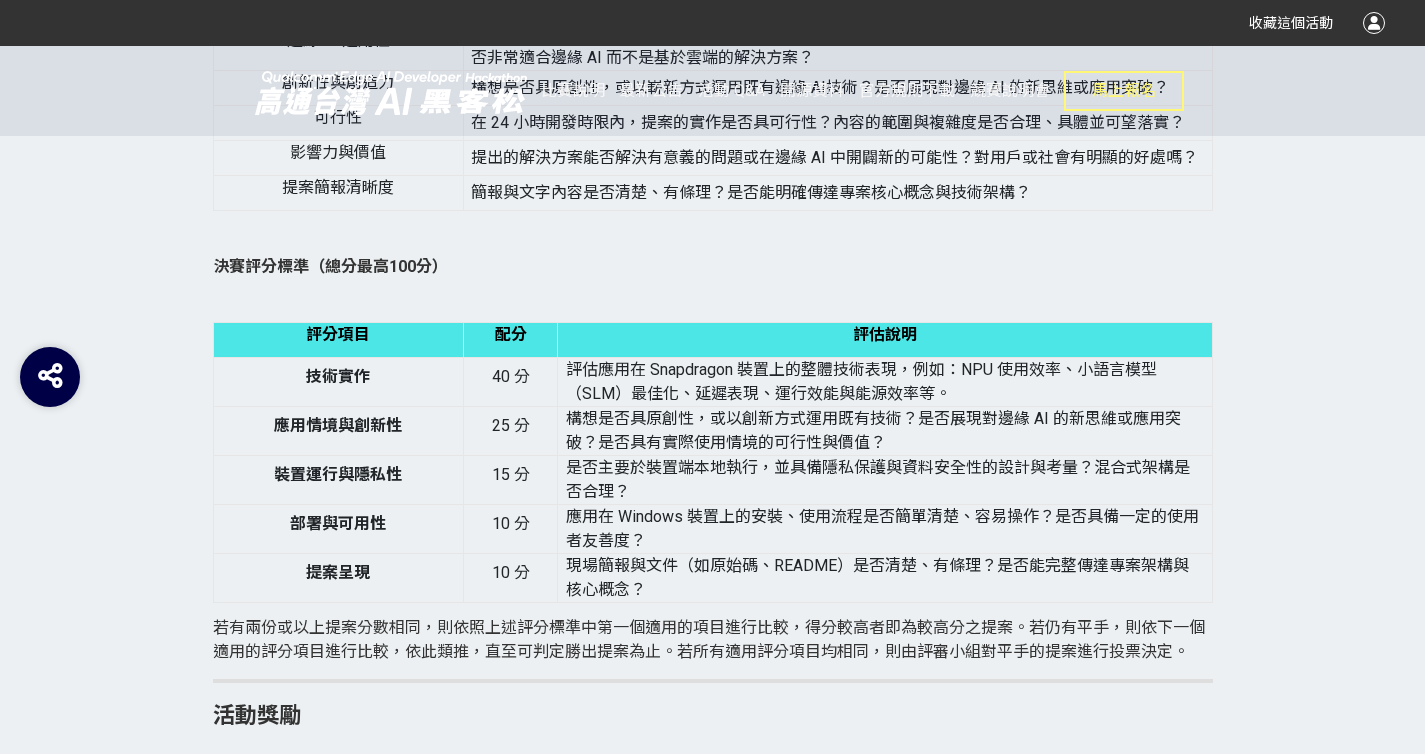 scroll, scrollTop: 4743, scrollLeft: 0, axis: vertical 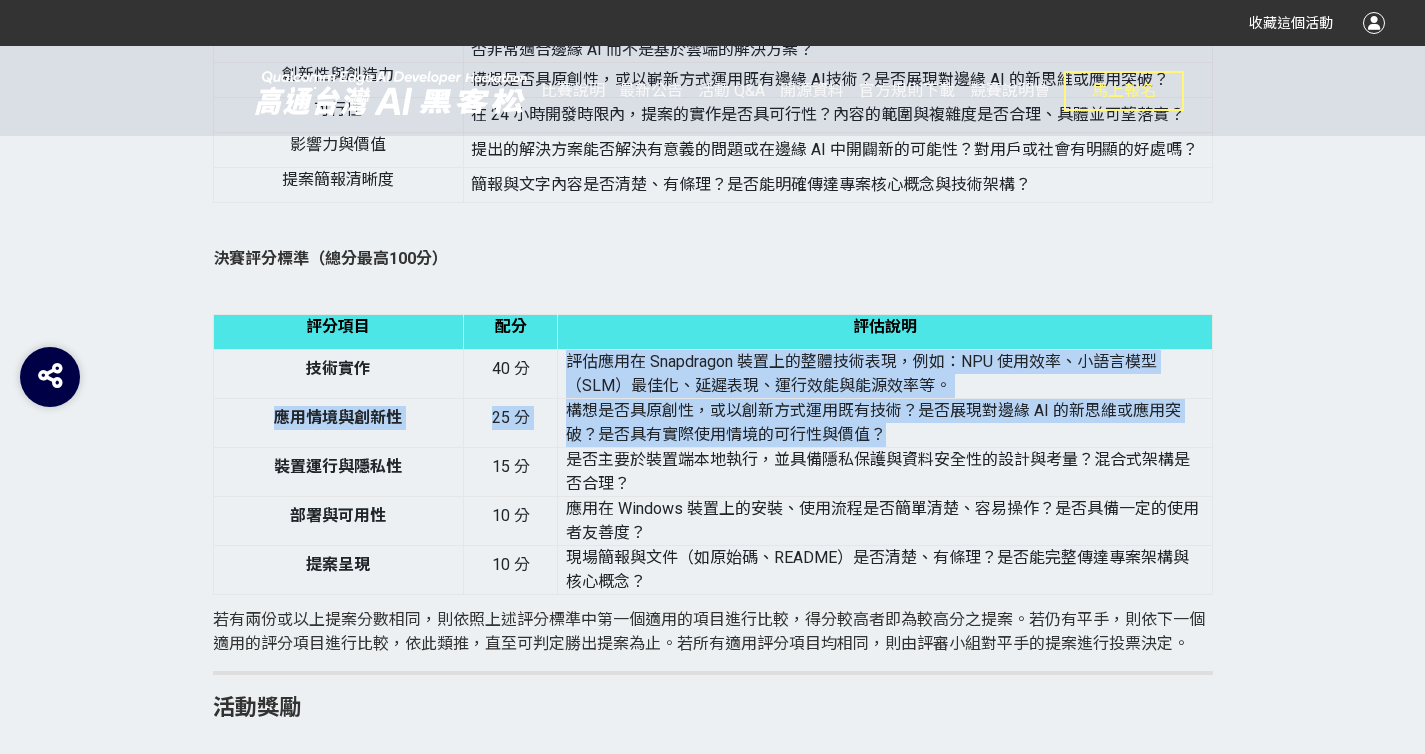 drag, startPoint x: 566, startPoint y: 381, endPoint x: 911, endPoint y: 458, distance: 353.48834 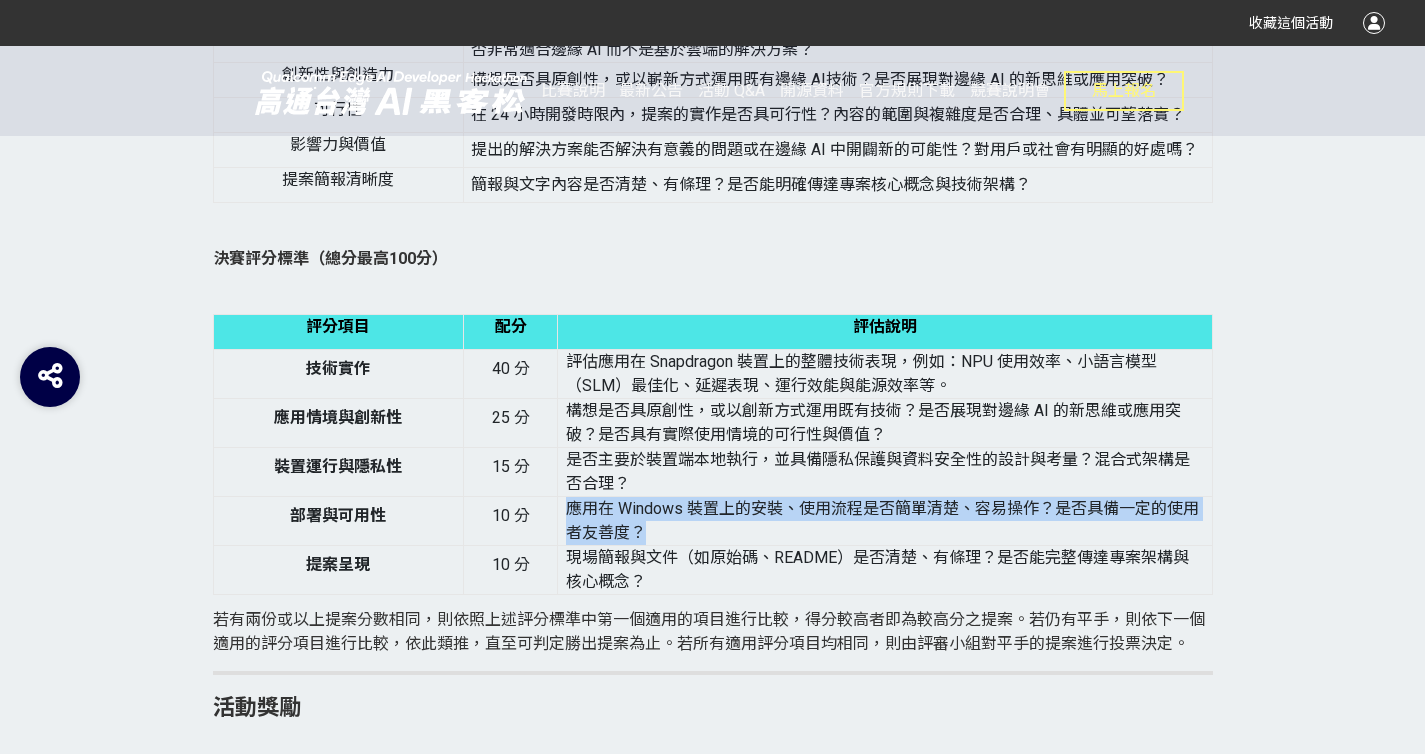 drag, startPoint x: 646, startPoint y: 555, endPoint x: 552, endPoint y: 542, distance: 94.89468 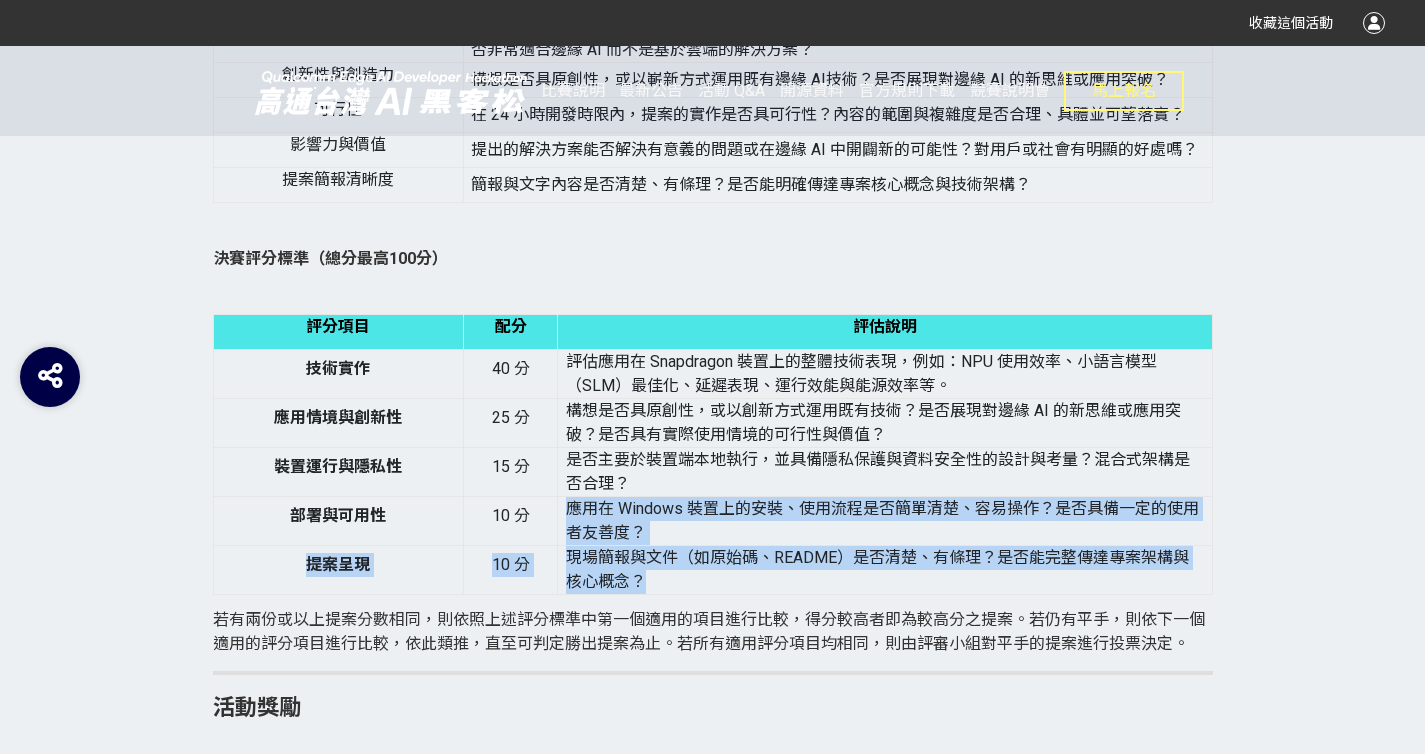 drag, startPoint x: 656, startPoint y: 608, endPoint x: 557, endPoint y: 535, distance: 123.00407 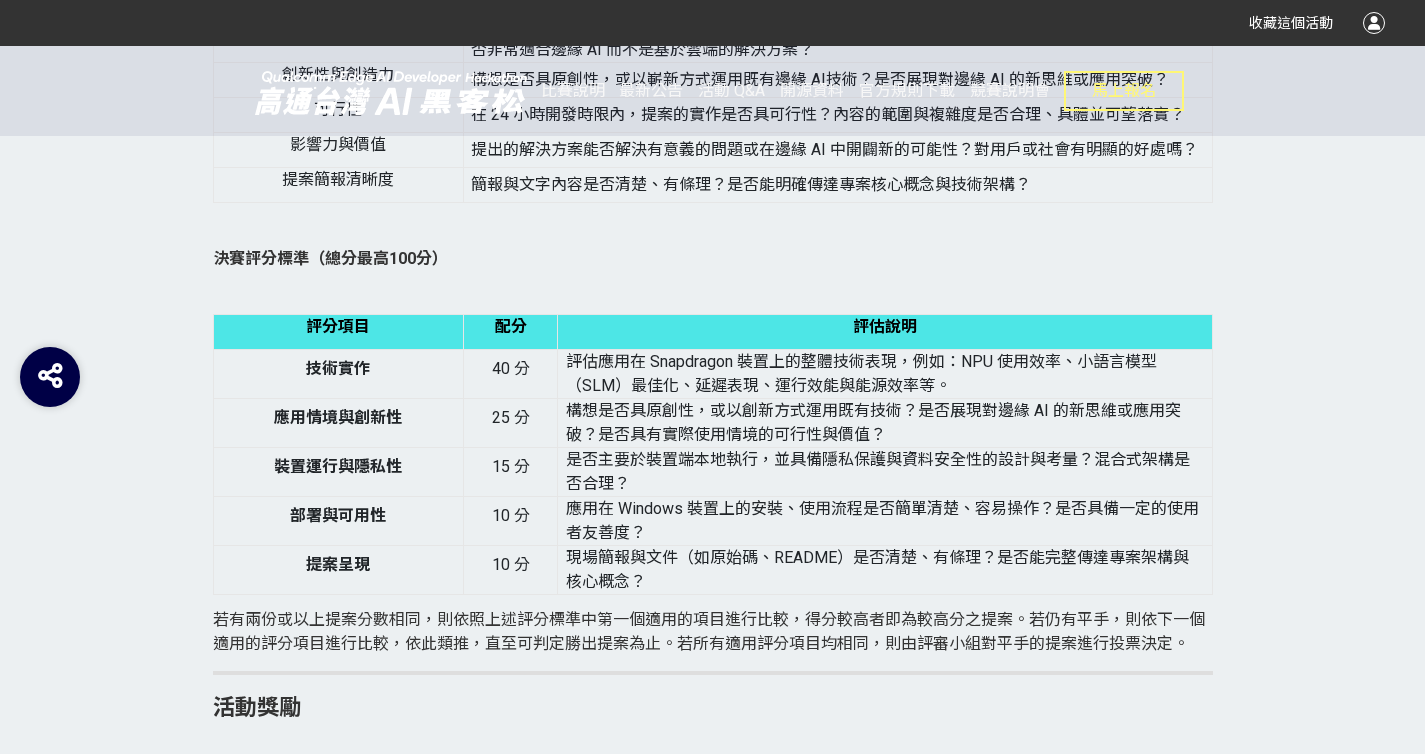 click on "現場簡報與文件（如原始碼、README）是否清楚、有條理？是否能完整傳達專案架構與核心概念？" at bounding box center (877, 569) 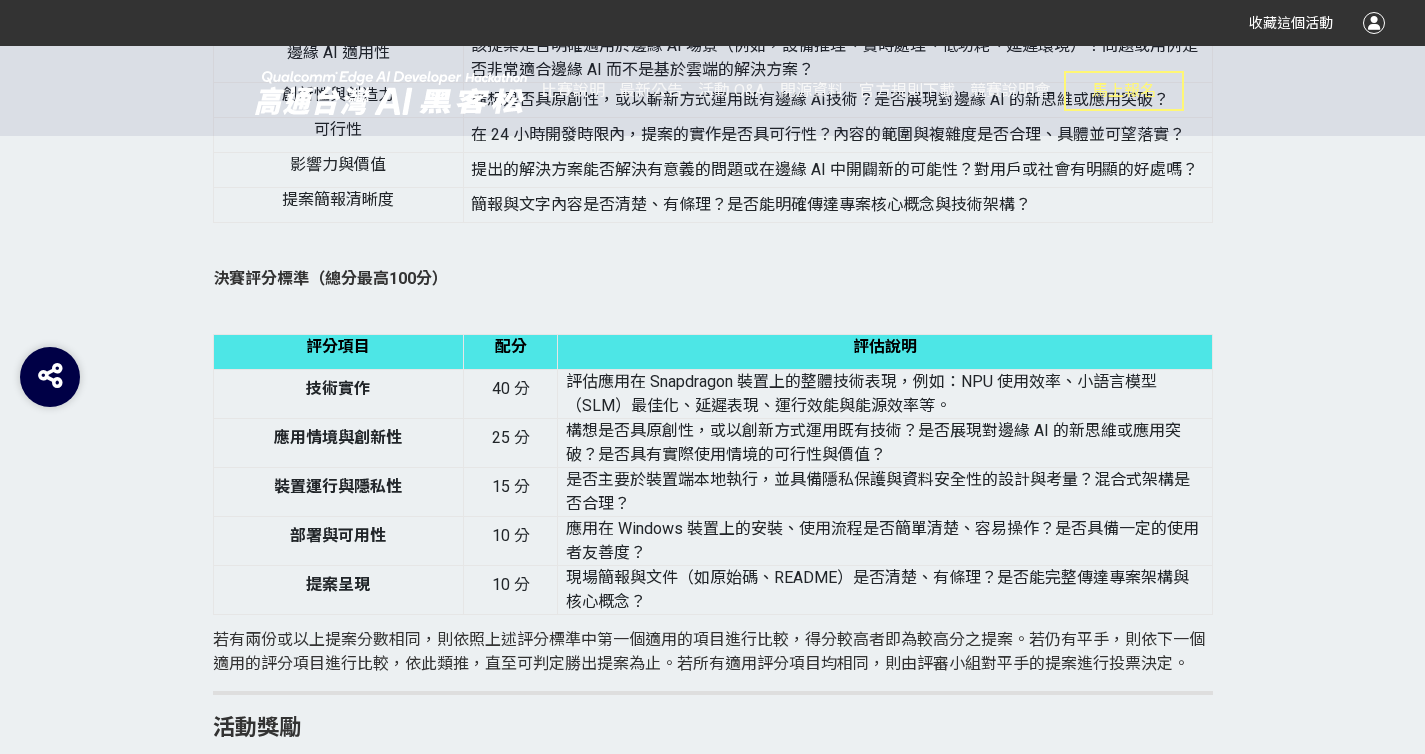 scroll, scrollTop: 4710, scrollLeft: 0, axis: vertical 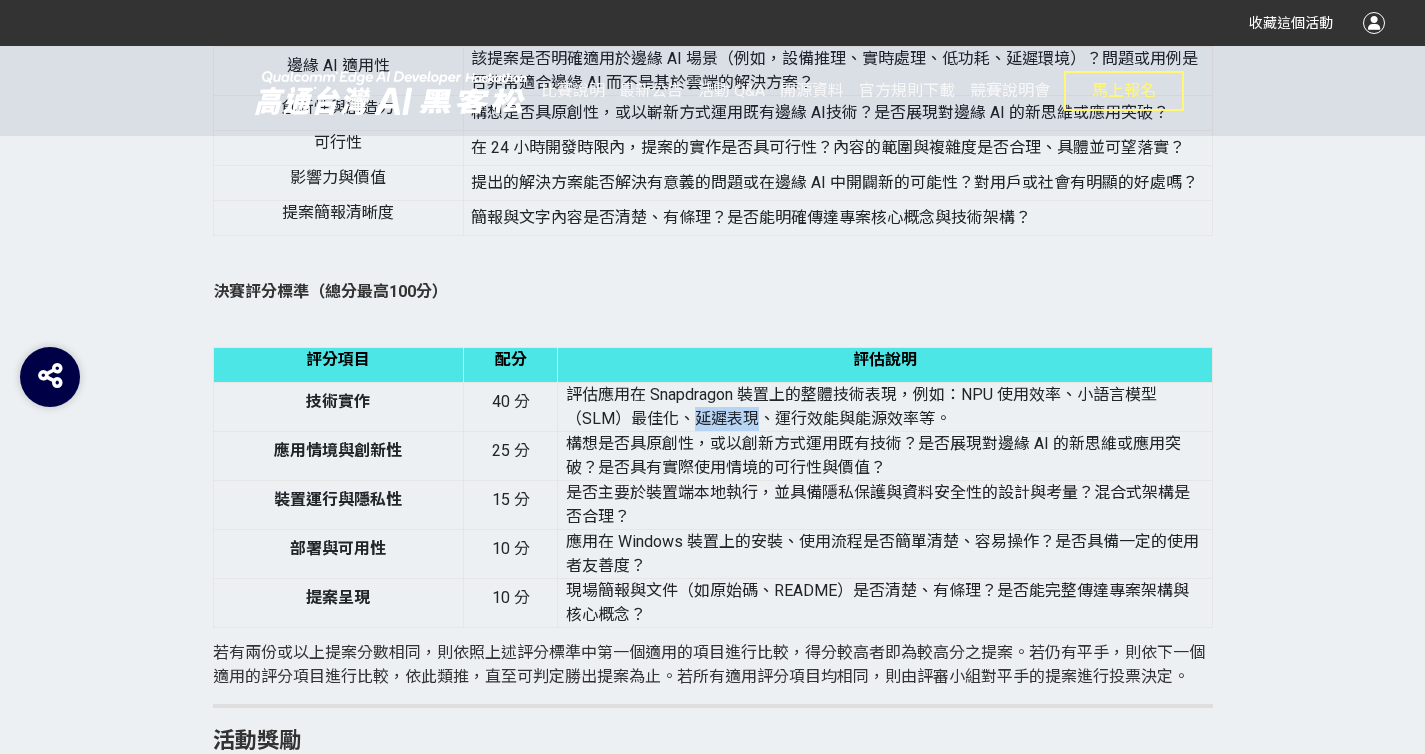 drag, startPoint x: 695, startPoint y: 445, endPoint x: 757, endPoint y: 446, distance: 62.008064 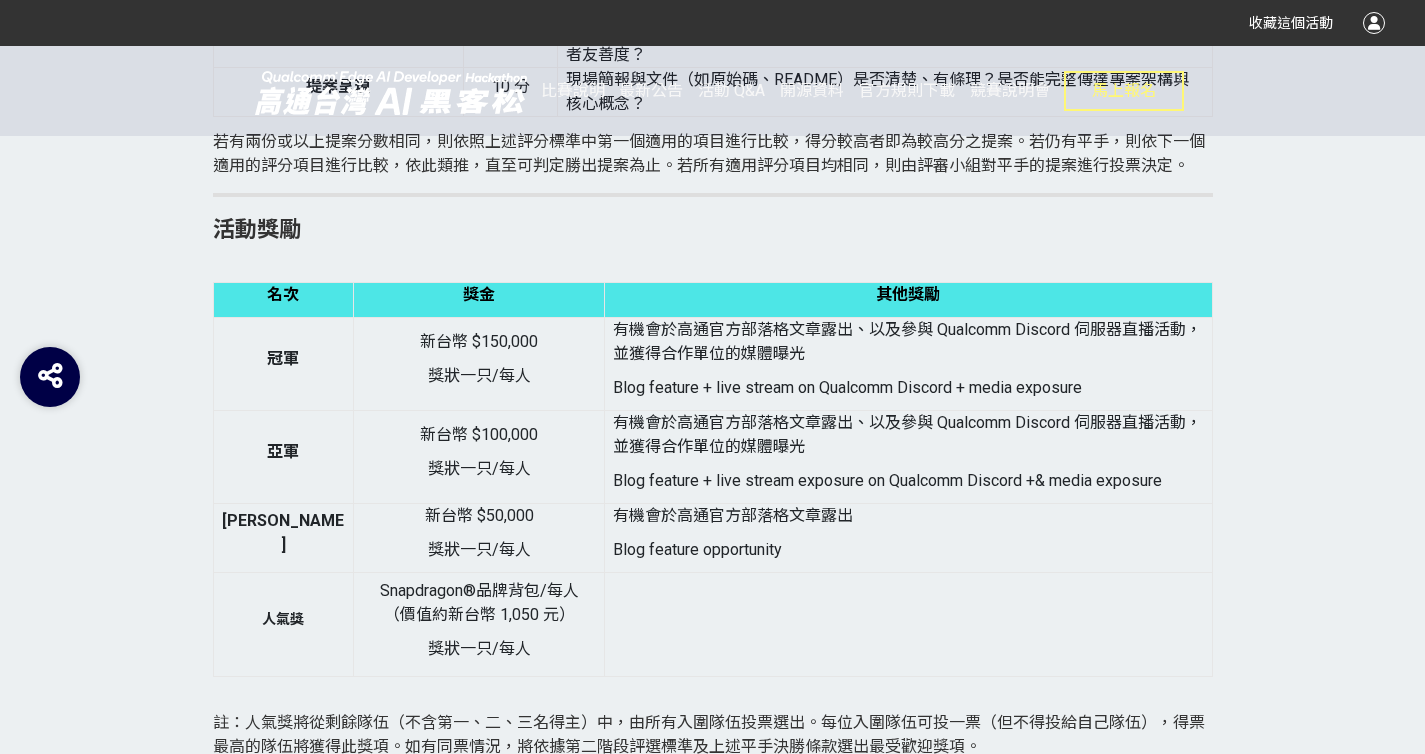 scroll, scrollTop: 5227, scrollLeft: 0, axis: vertical 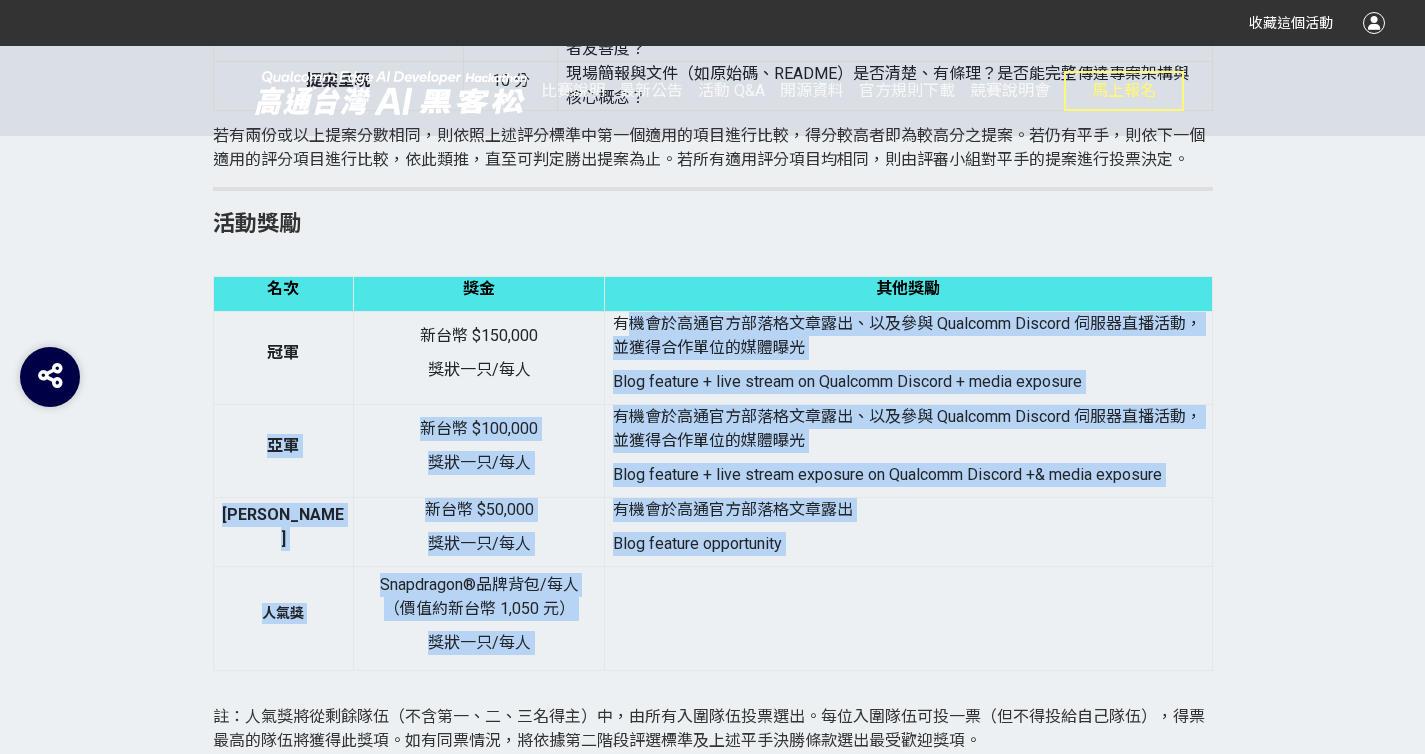 drag, startPoint x: 623, startPoint y: 347, endPoint x: 702, endPoint y: 619, distance: 283.24017 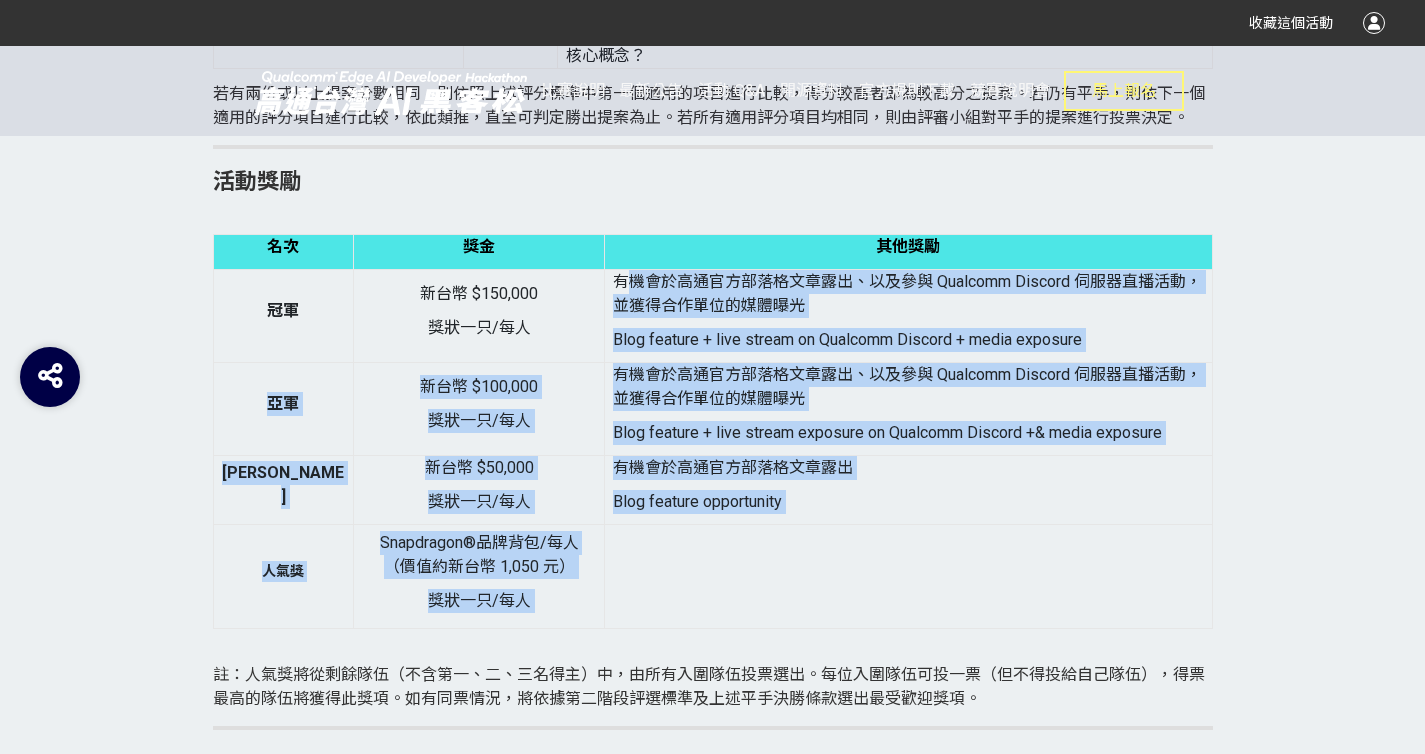 scroll, scrollTop: 5291, scrollLeft: 0, axis: vertical 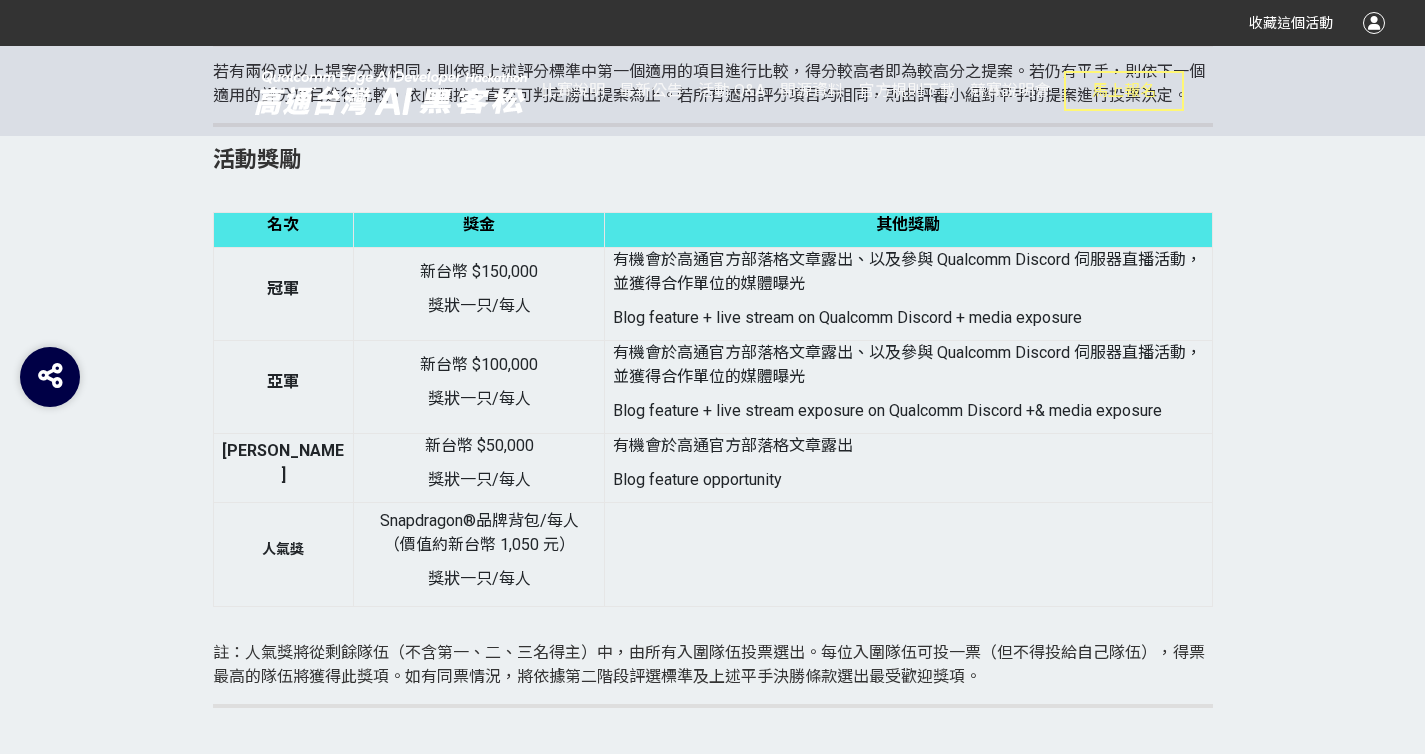 click at bounding box center [908, 554] 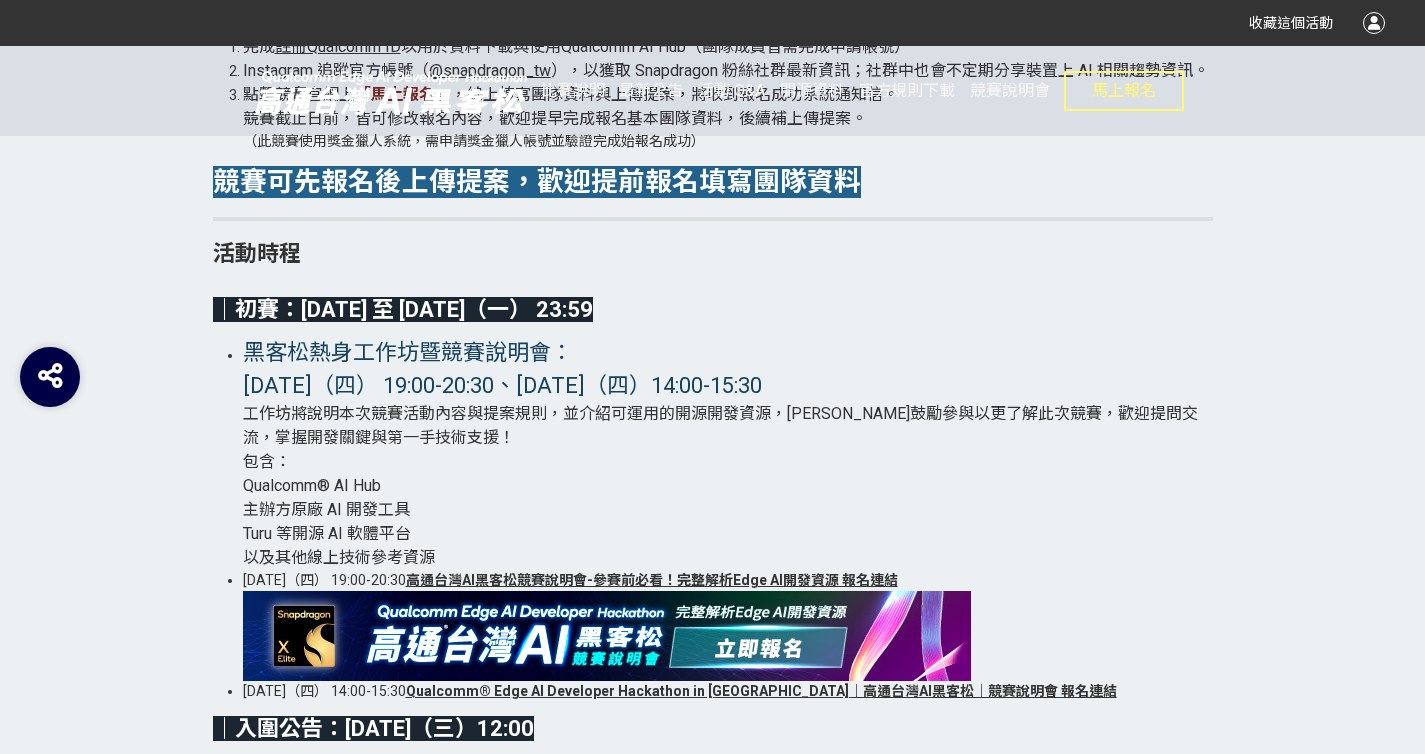 scroll, scrollTop: 3095, scrollLeft: 0, axis: vertical 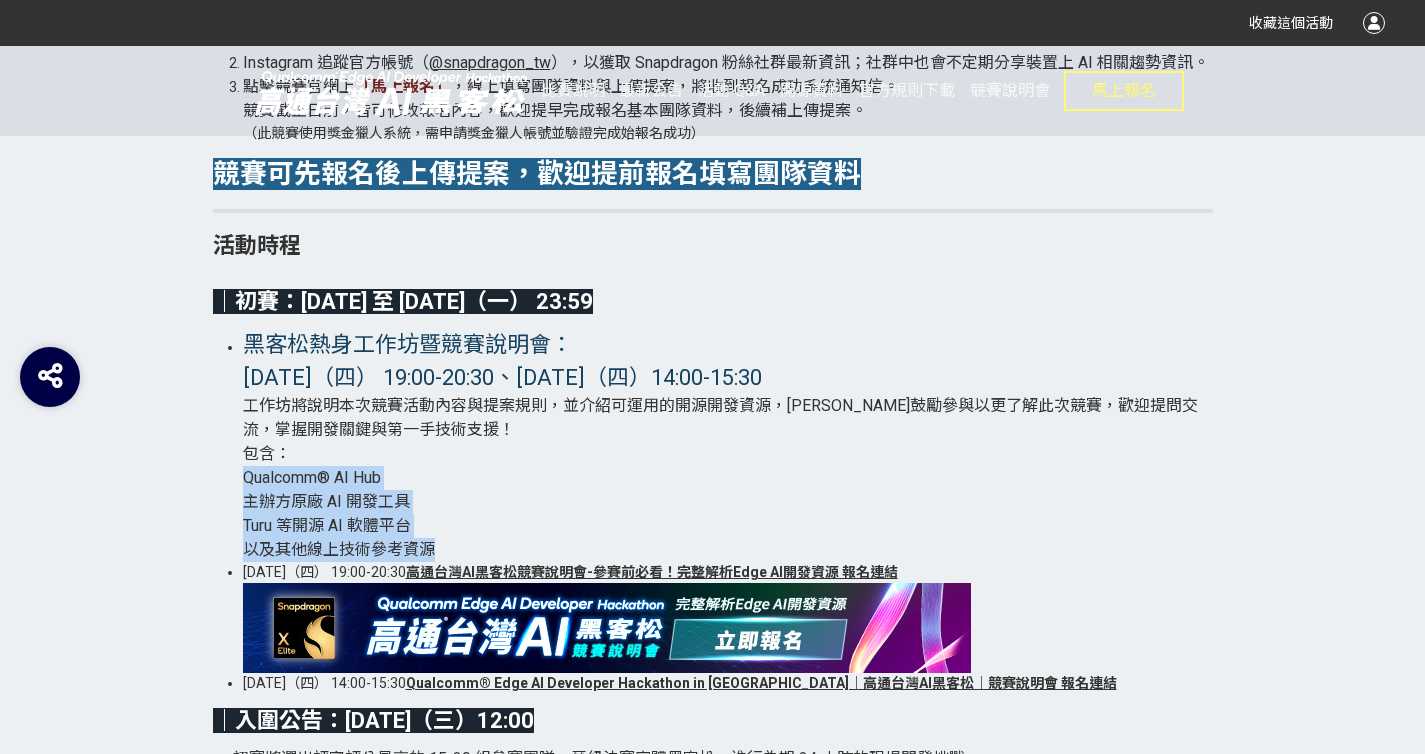 drag, startPoint x: 239, startPoint y: 498, endPoint x: 529, endPoint y: 576, distance: 300.30652 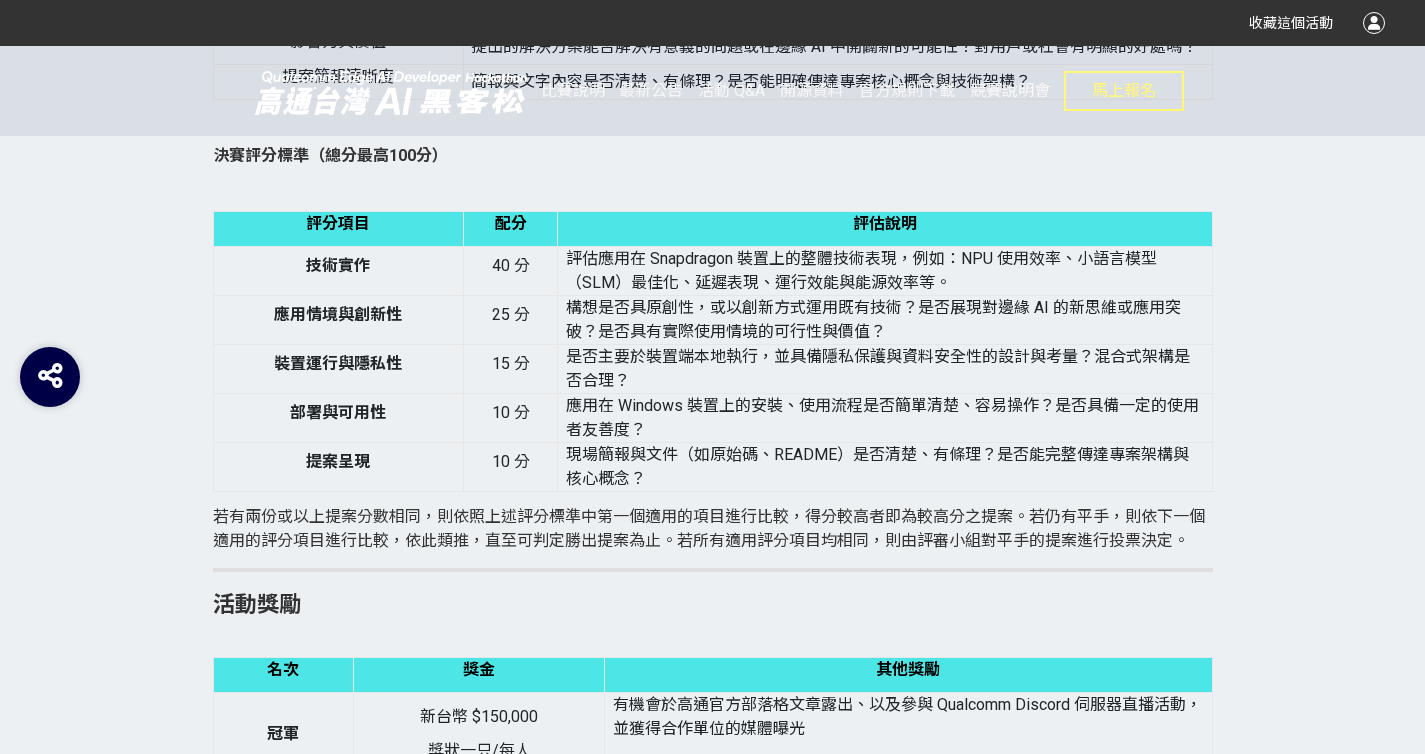 scroll, scrollTop: 4829, scrollLeft: 0, axis: vertical 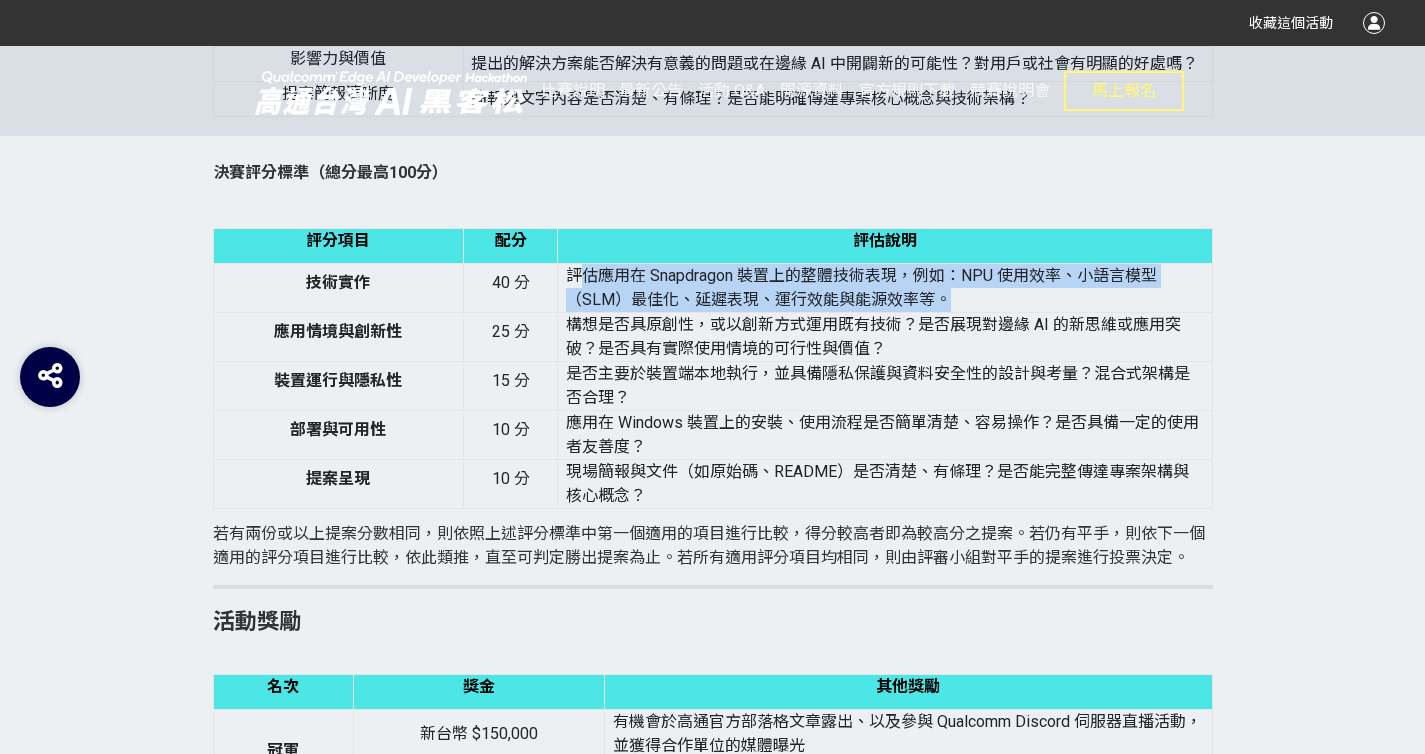 drag, startPoint x: 576, startPoint y: 306, endPoint x: 1014, endPoint y: 331, distance: 438.7129 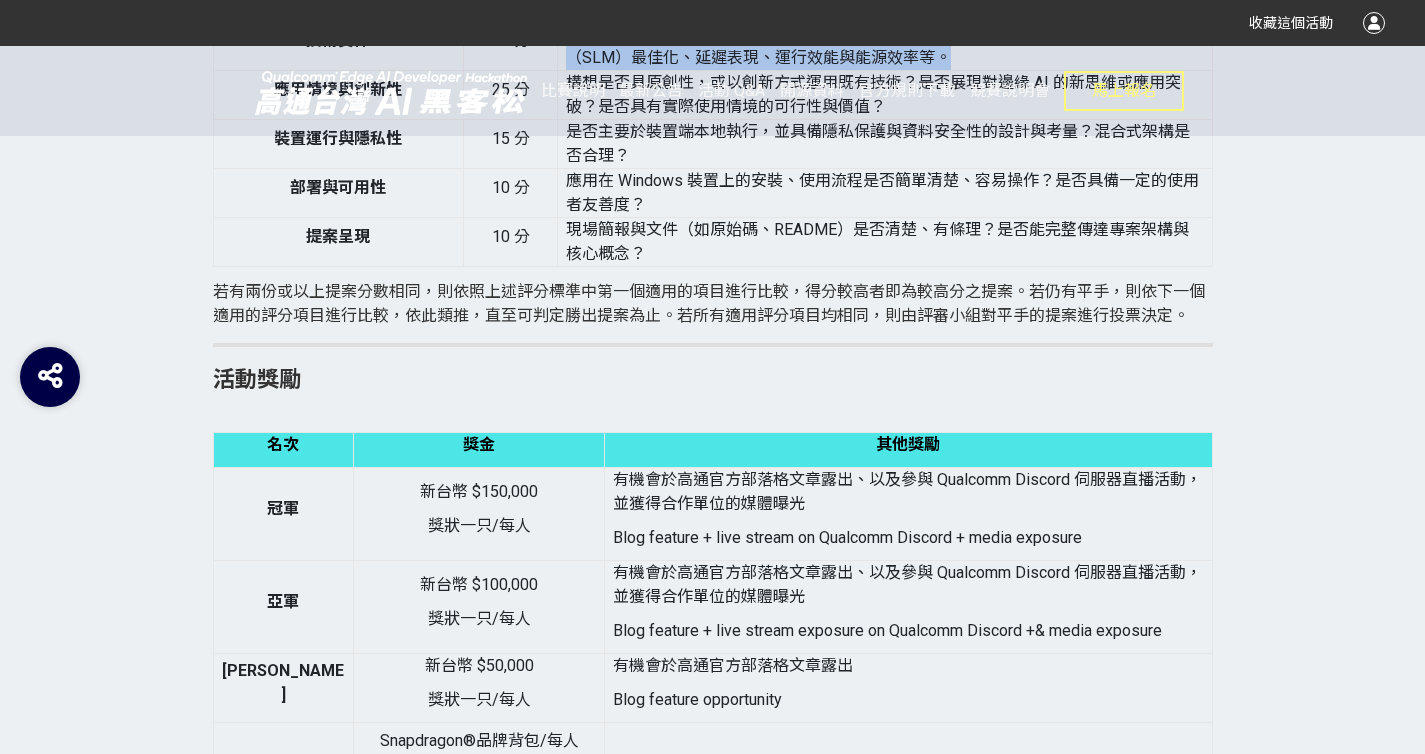 scroll, scrollTop: 4953, scrollLeft: 0, axis: vertical 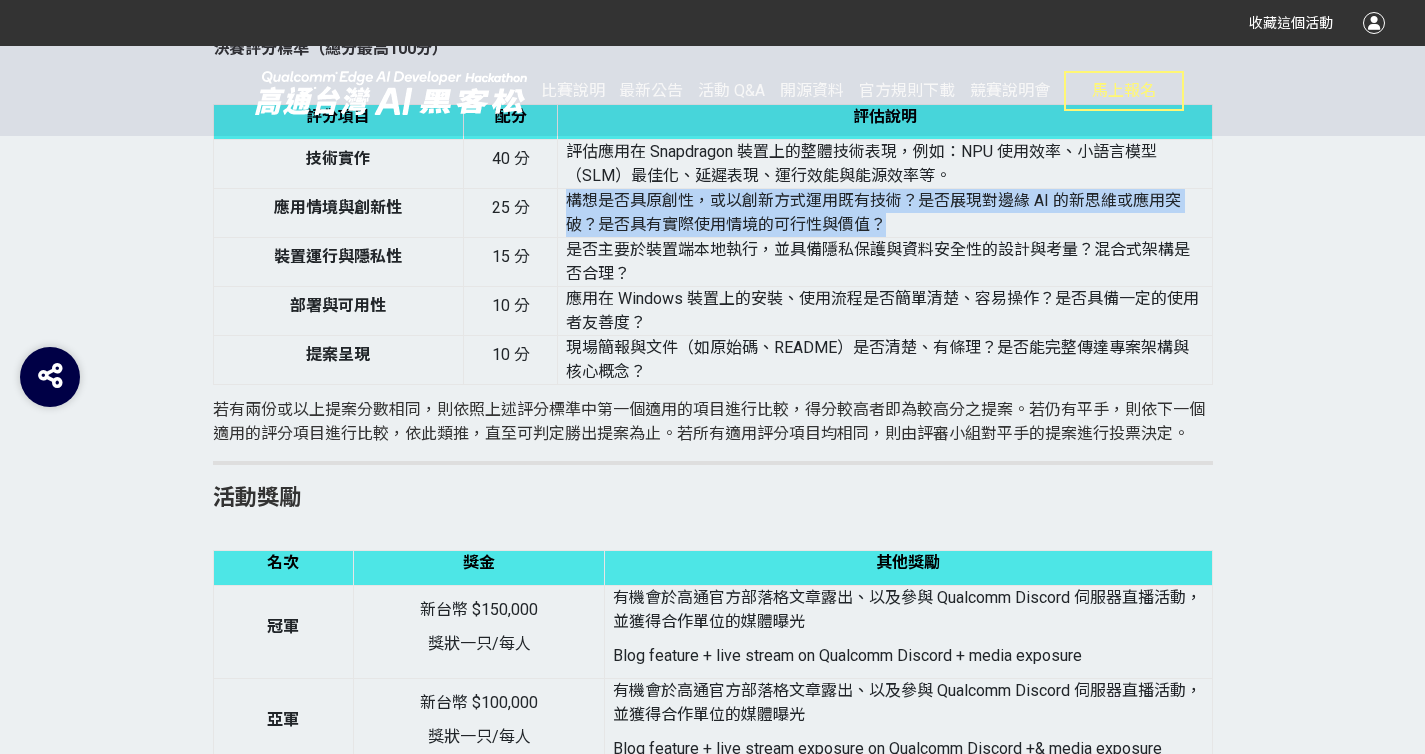 drag, startPoint x: 572, startPoint y: 232, endPoint x: 887, endPoint y: 249, distance: 315.4584 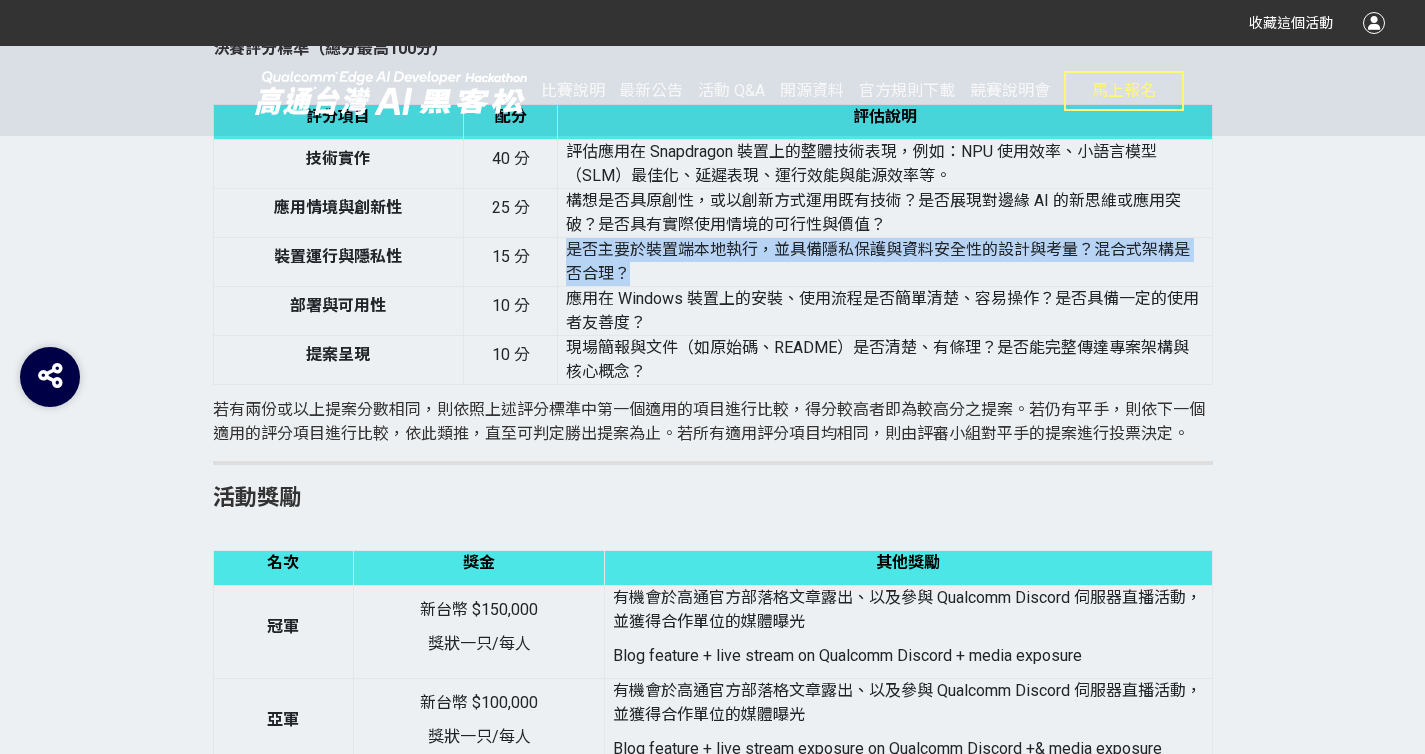 drag, startPoint x: 642, startPoint y: 301, endPoint x: 557, endPoint y: 281, distance: 87.32124 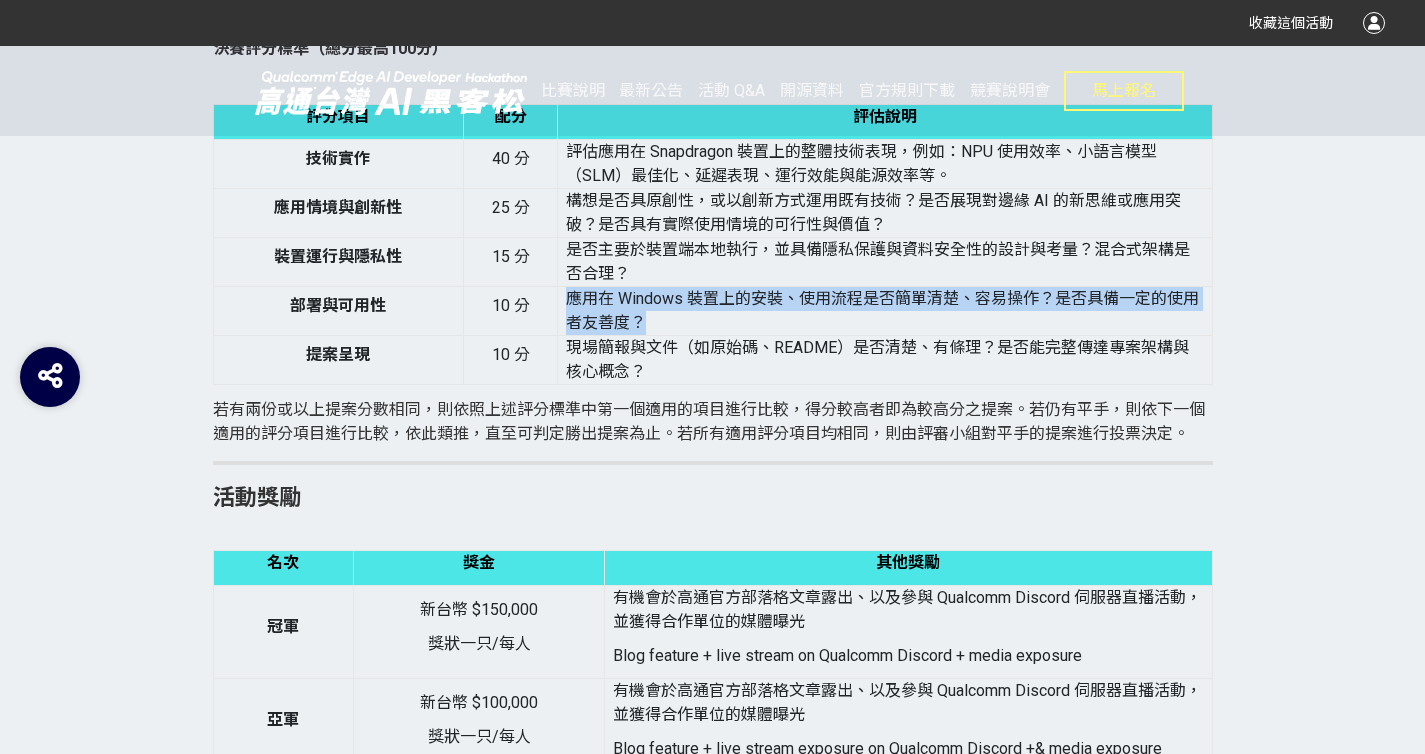 drag, startPoint x: 565, startPoint y: 328, endPoint x: 648, endPoint y: 347, distance: 85.146935 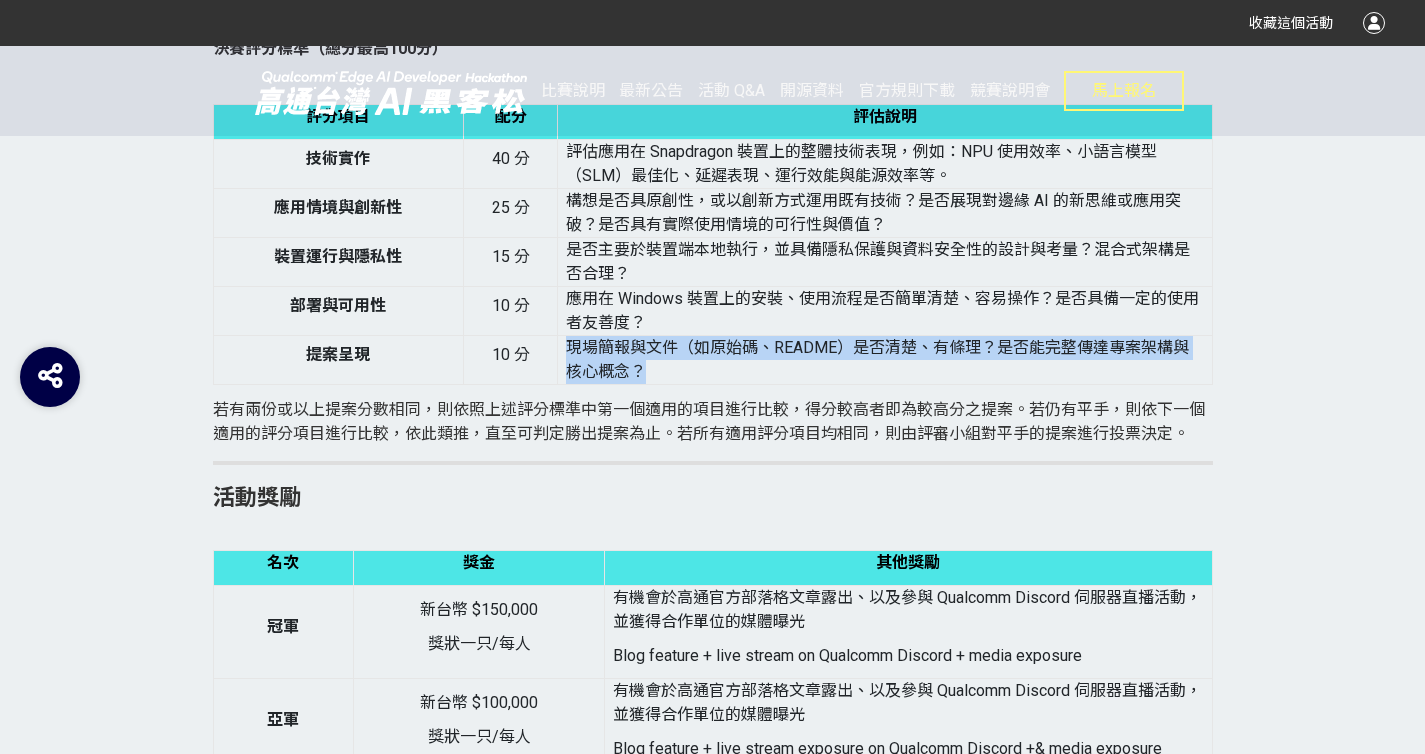 drag, startPoint x: 652, startPoint y: 403, endPoint x: 568, endPoint y: 371, distance: 89.88882 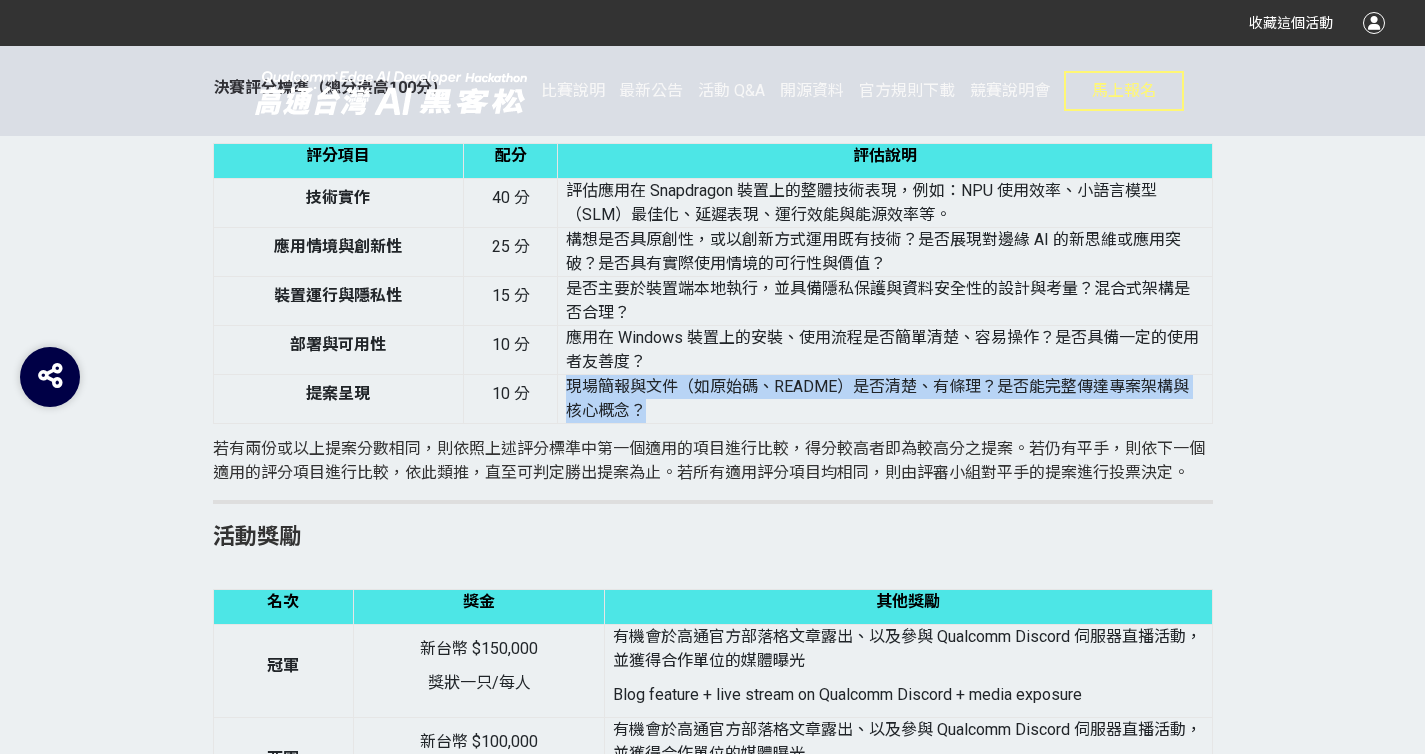 scroll, scrollTop: 4871, scrollLeft: 0, axis: vertical 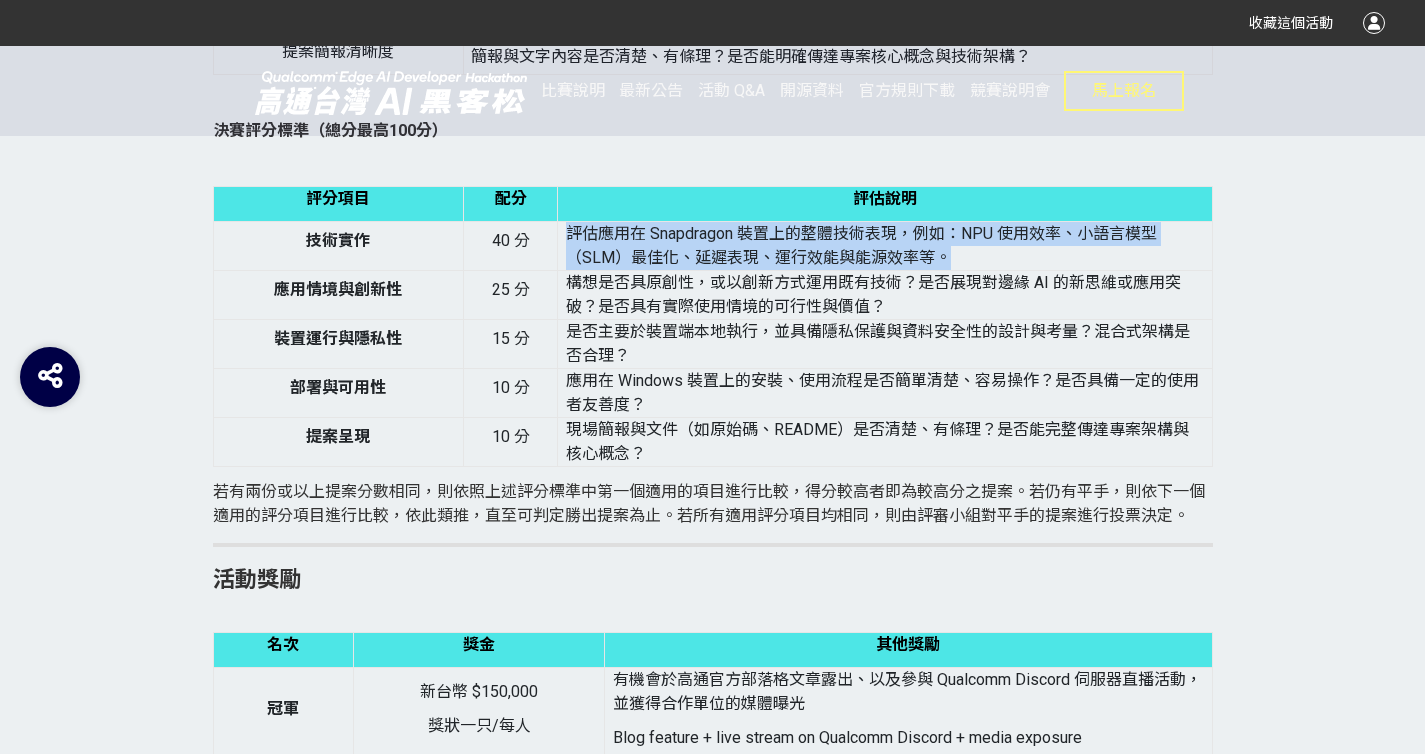 drag, startPoint x: 573, startPoint y: 257, endPoint x: 952, endPoint y: 270, distance: 379.2229 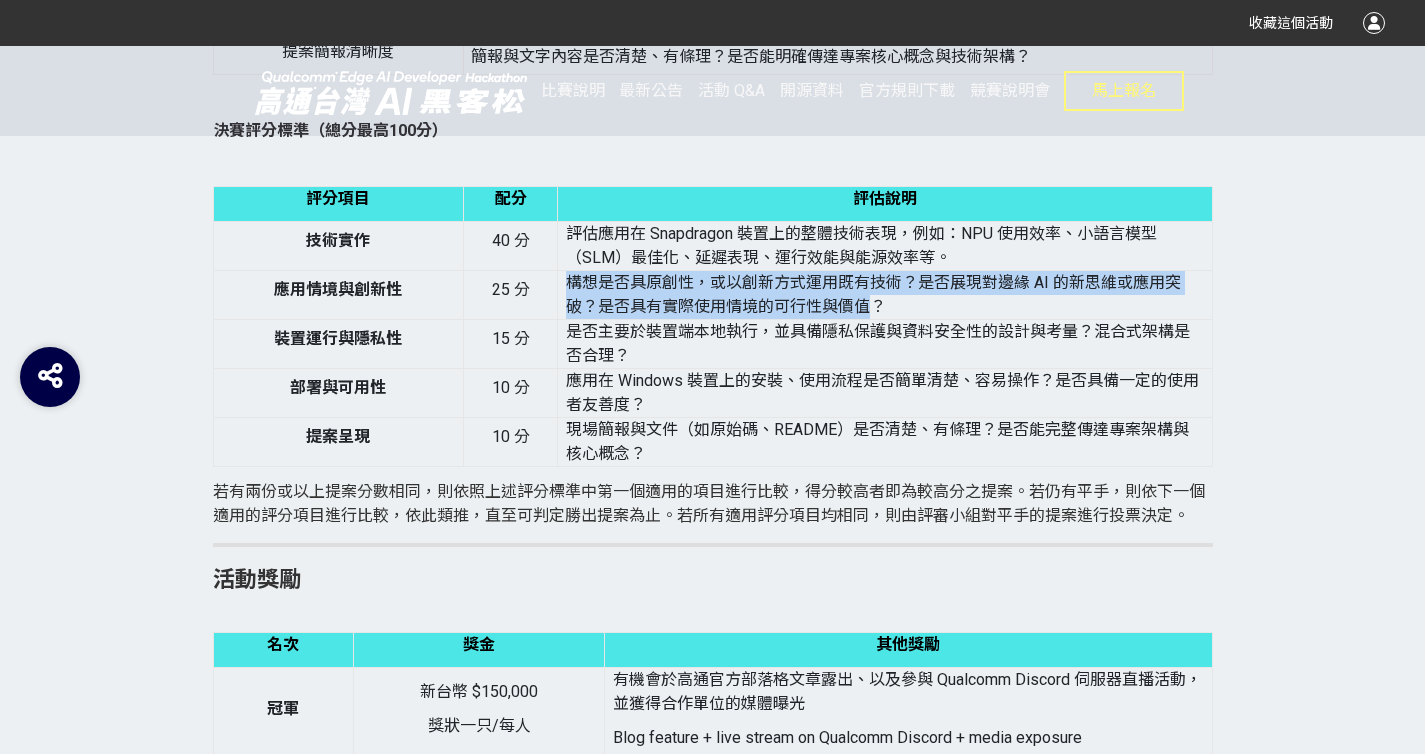 drag, startPoint x: 877, startPoint y: 334, endPoint x: 565, endPoint y: 314, distance: 312.64038 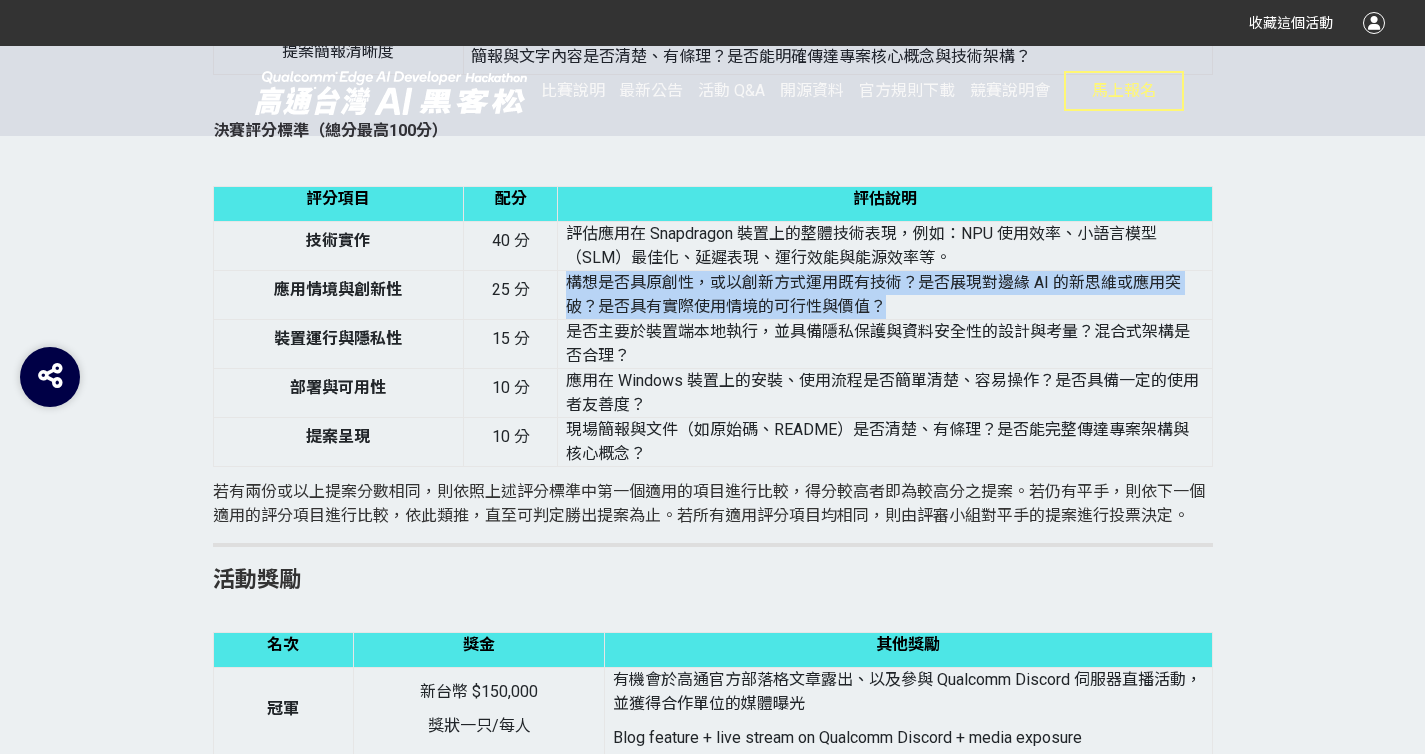 drag, startPoint x: 890, startPoint y: 333, endPoint x: 562, endPoint y: 317, distance: 328.39 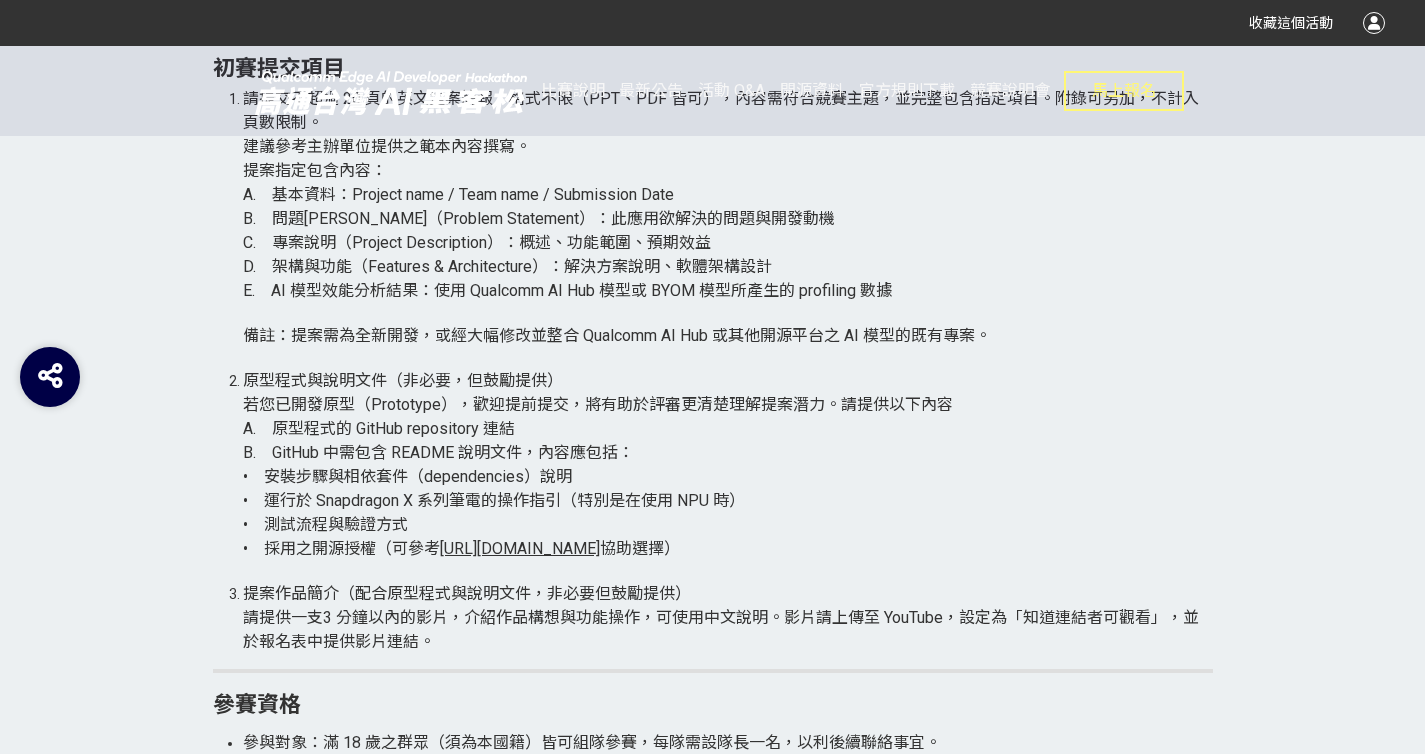 scroll, scrollTop: 2247, scrollLeft: 0, axis: vertical 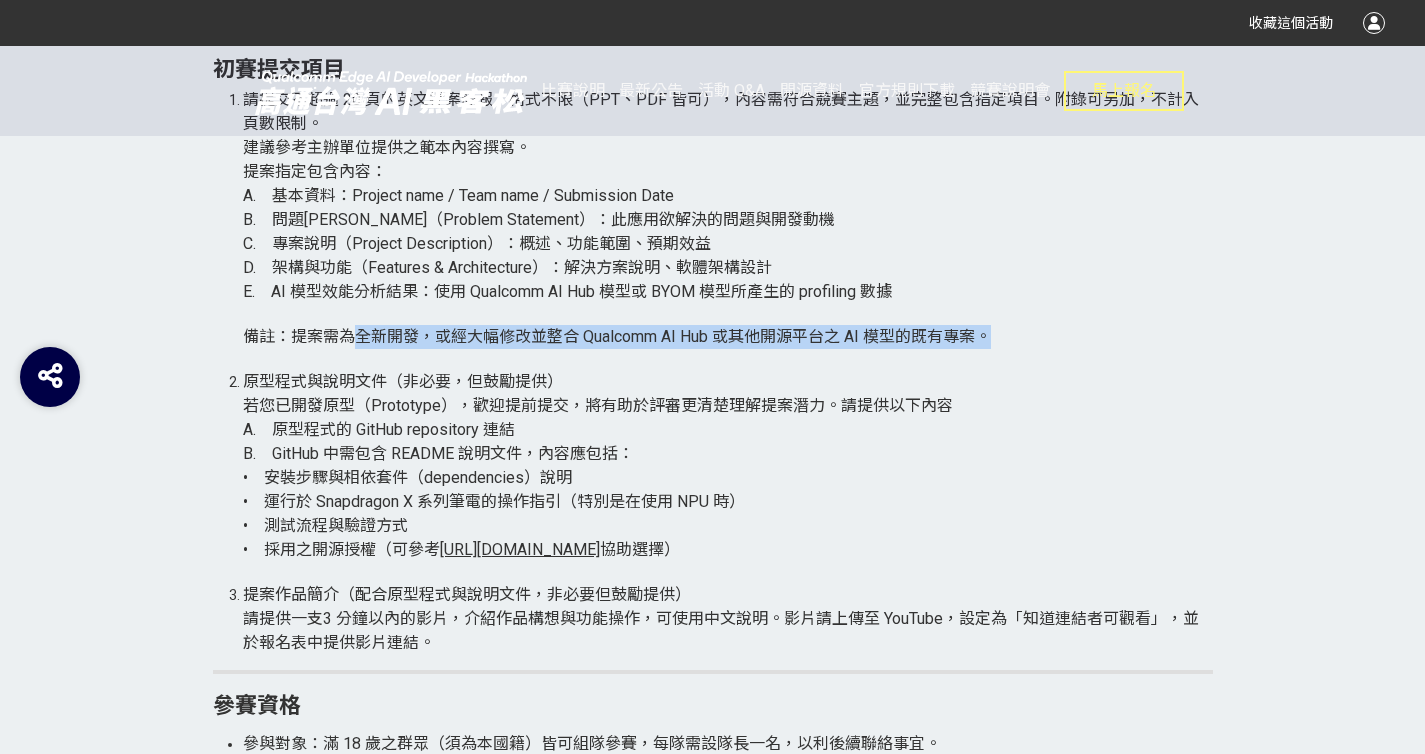 drag, startPoint x: 362, startPoint y: 330, endPoint x: 1011, endPoint y: 338, distance: 649.0493 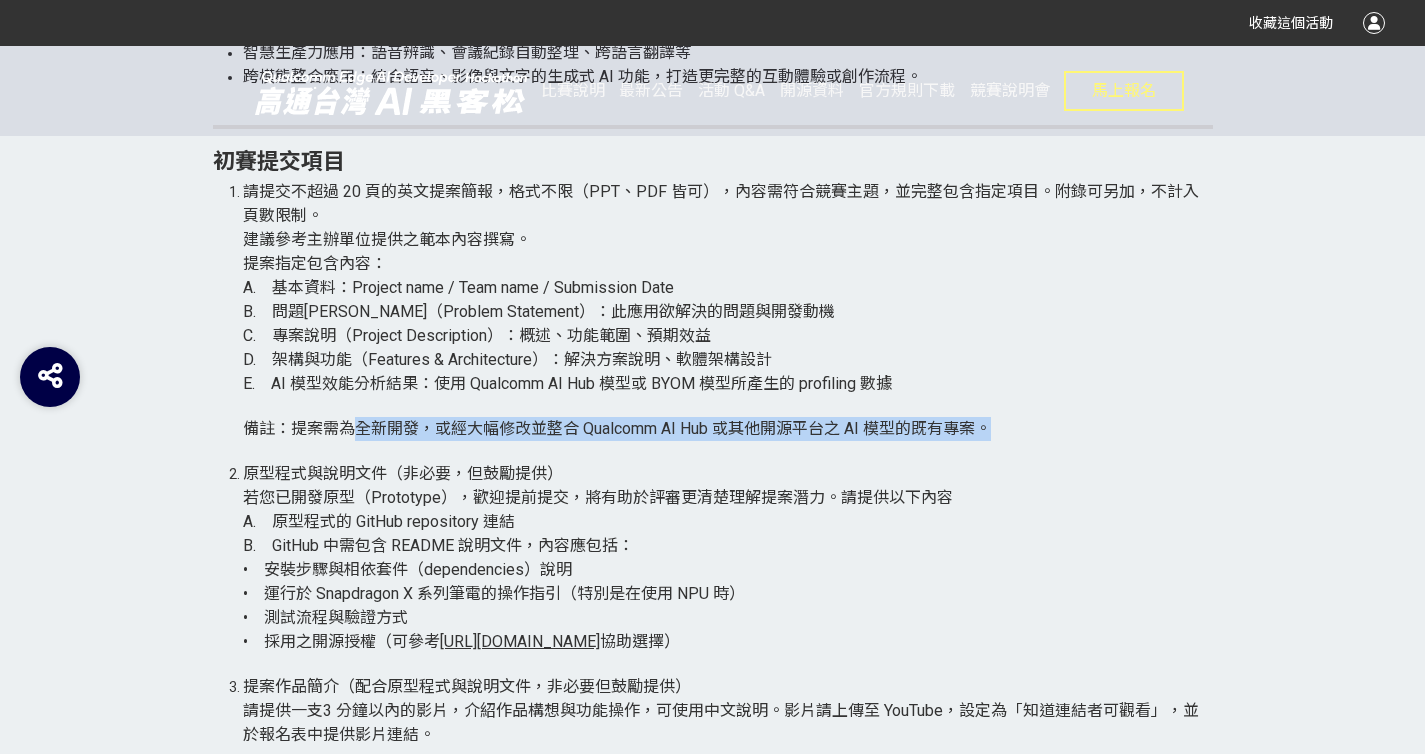 scroll, scrollTop: 2154, scrollLeft: 0, axis: vertical 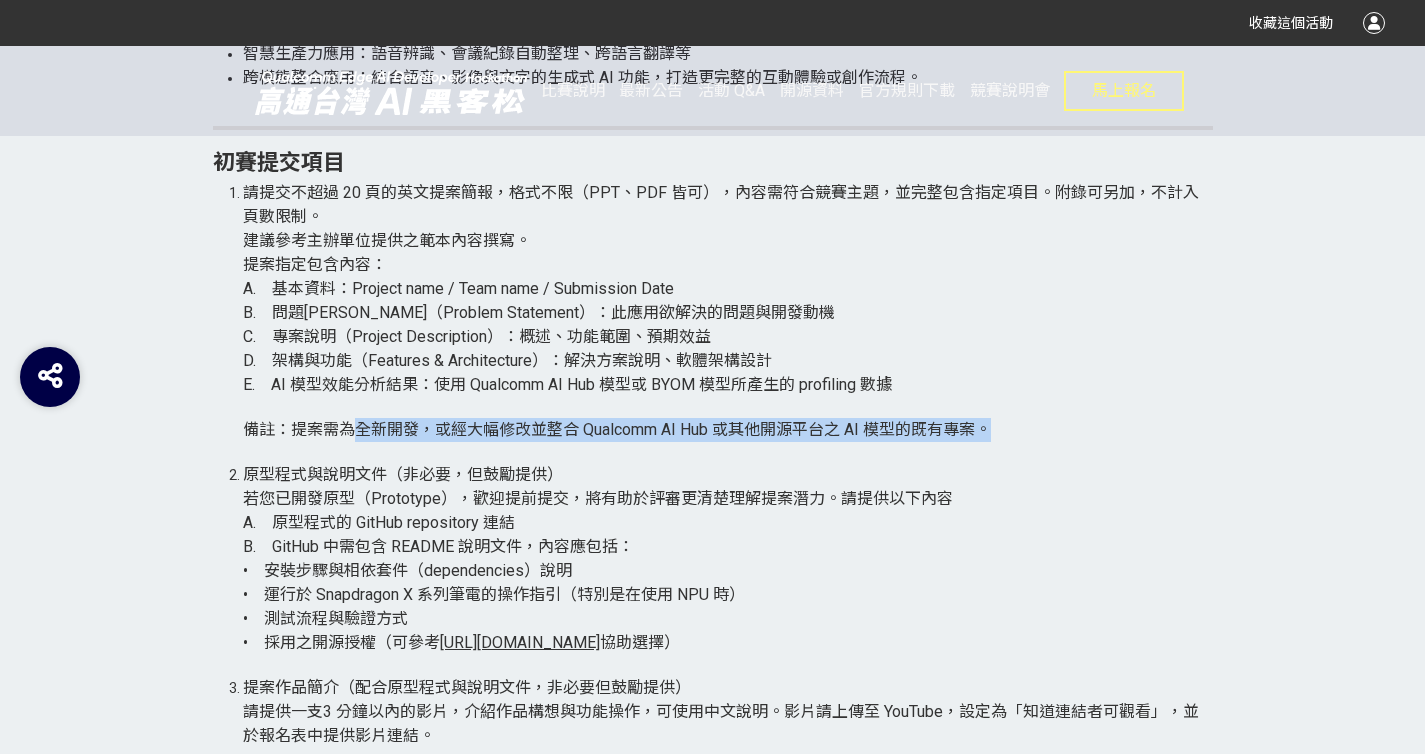 click on "備註：提案需為全新開發，或經大幅修改並整合 Qualcomm AI Hub 或其他開源平台之 AI 模型的既有專案。" at bounding box center (617, 429) 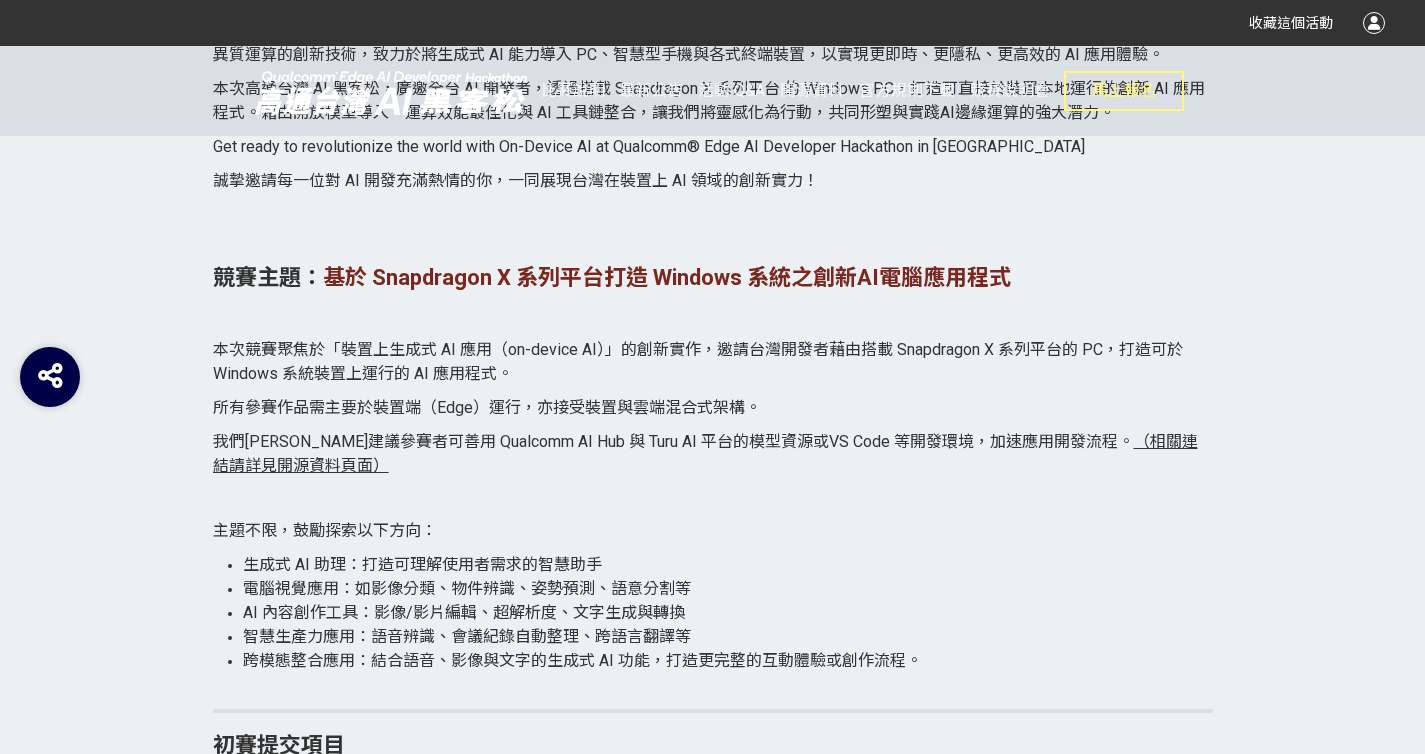 scroll, scrollTop: 1572, scrollLeft: 0, axis: vertical 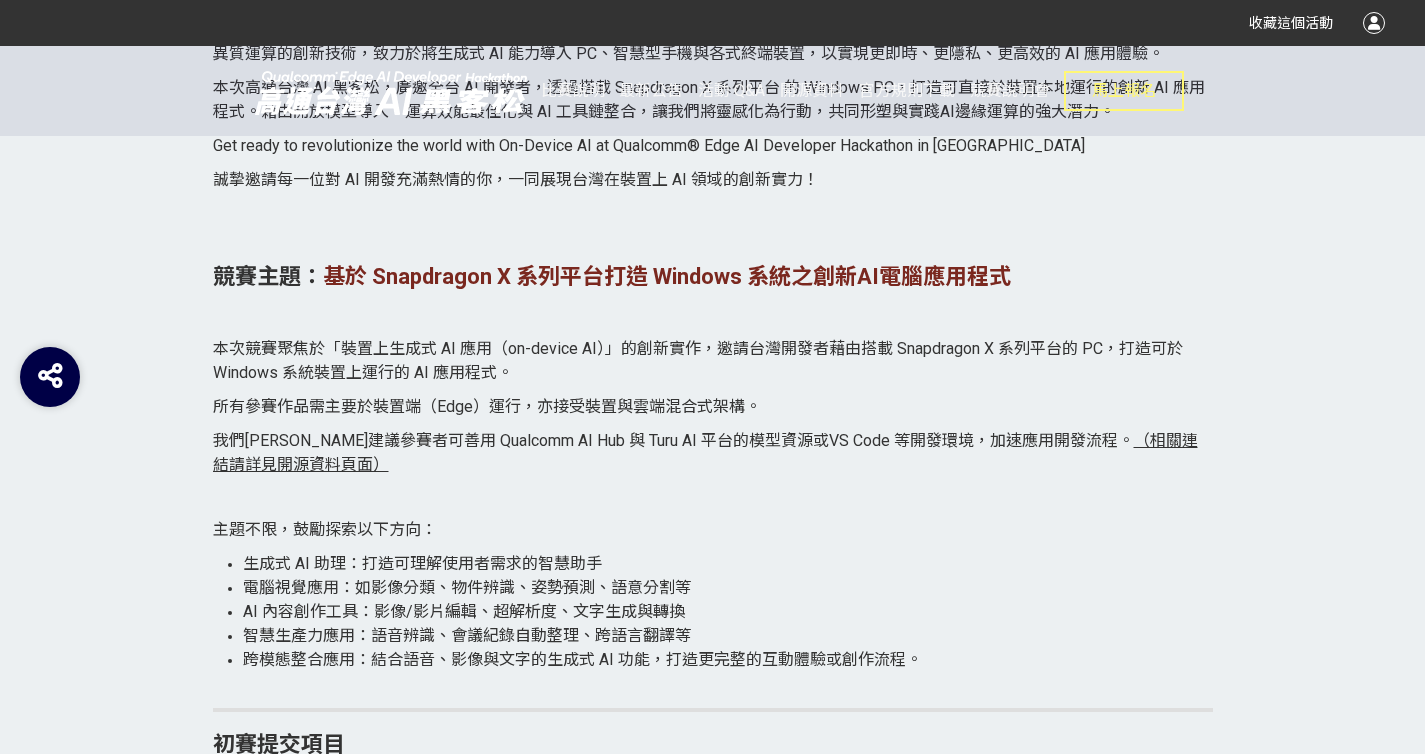 drag, startPoint x: 251, startPoint y: 337, endPoint x: 252, endPoint y: 449, distance: 112.00446 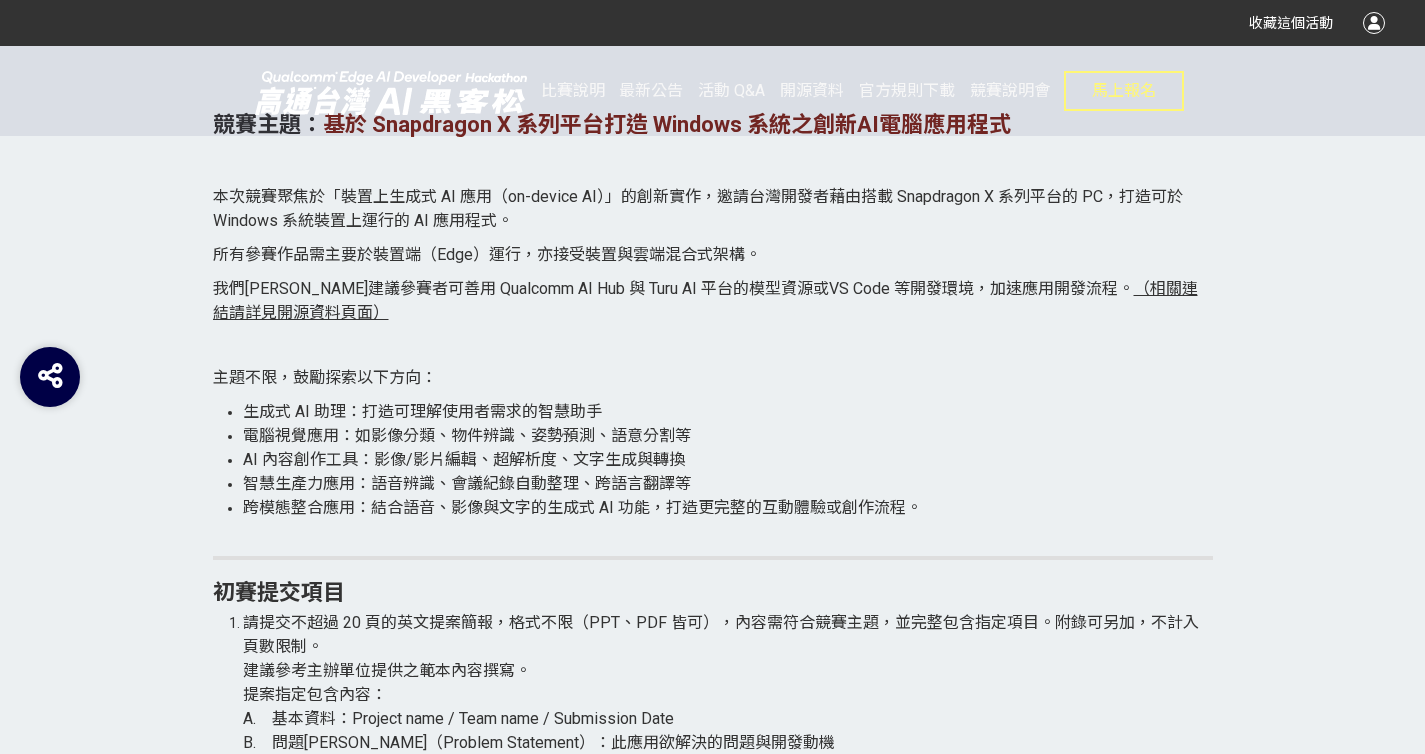 scroll, scrollTop: 1755, scrollLeft: 0, axis: vertical 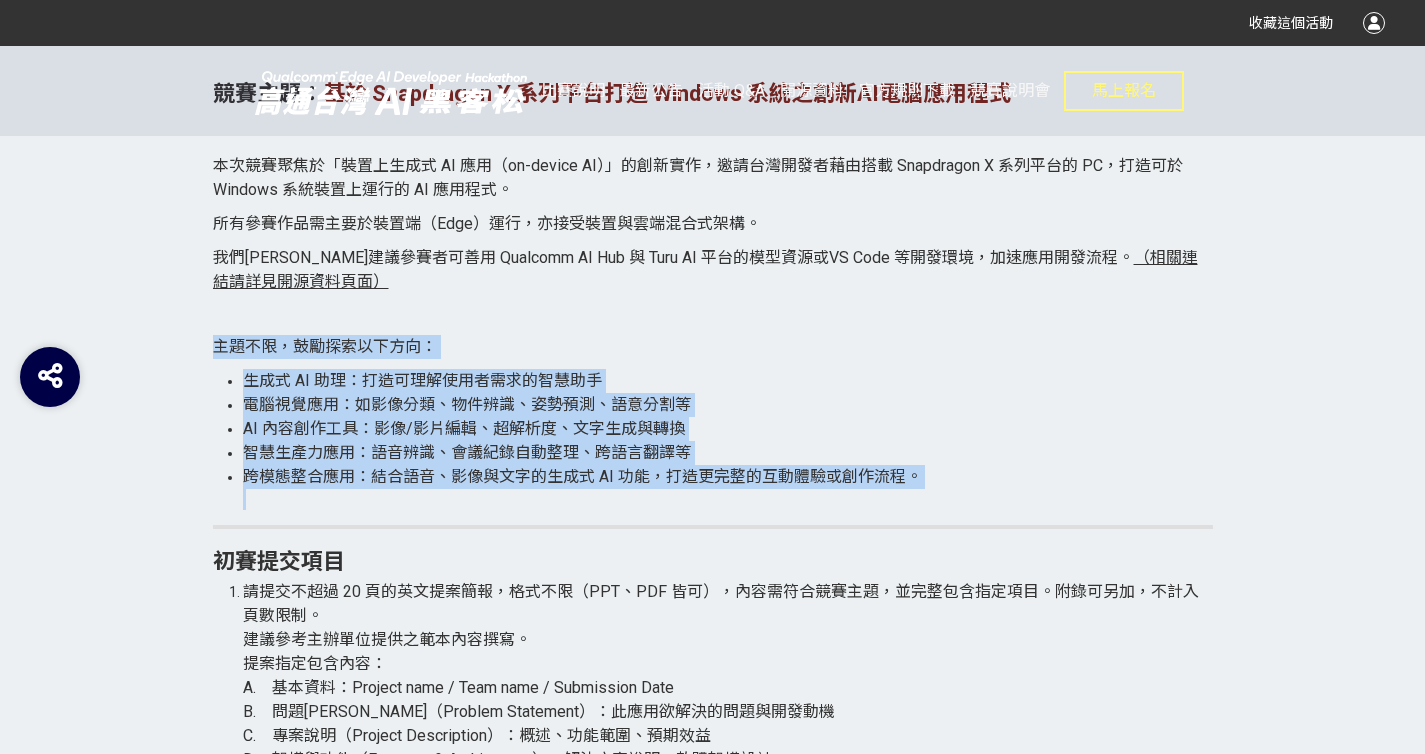 drag, startPoint x: 213, startPoint y: 349, endPoint x: 212, endPoint y: 525, distance: 176.00284 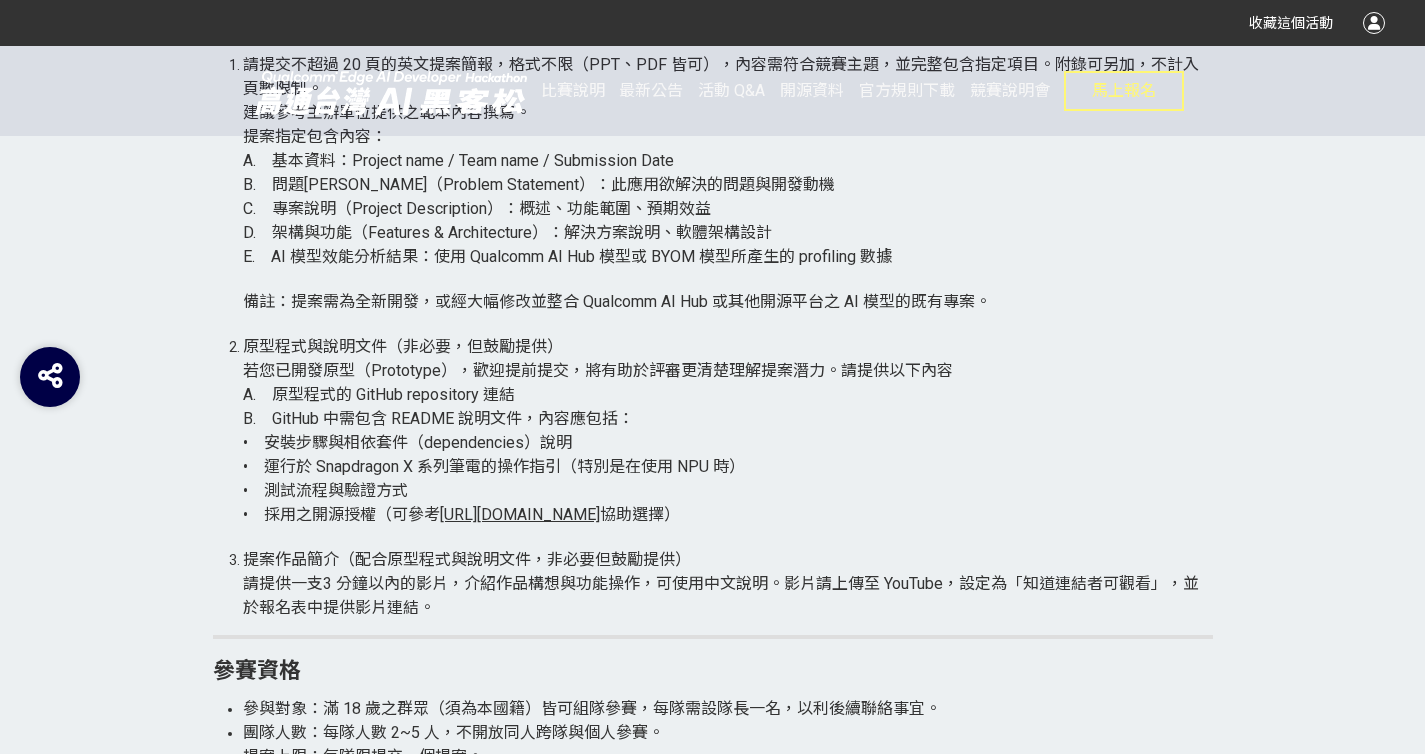 scroll, scrollTop: 2280, scrollLeft: 0, axis: vertical 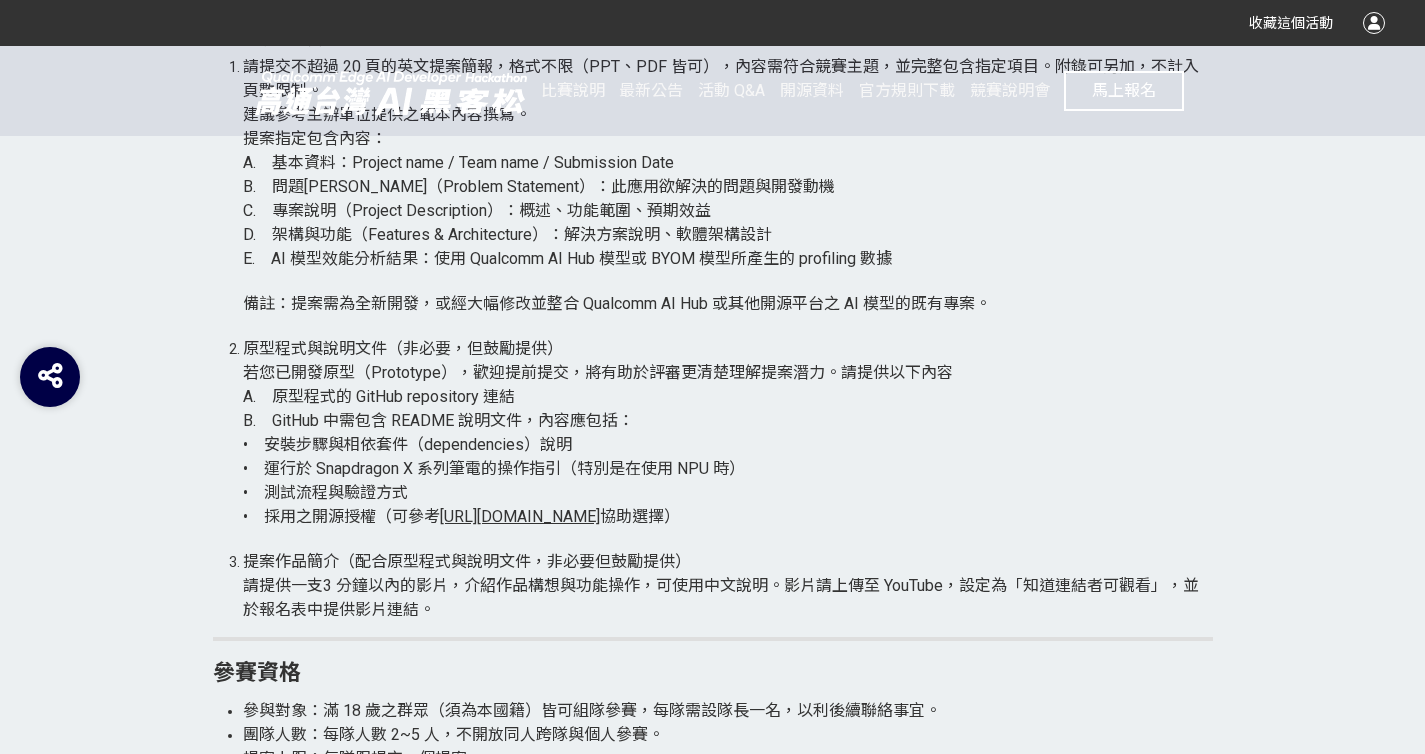 click on "馬上報名" at bounding box center [1124, 91] 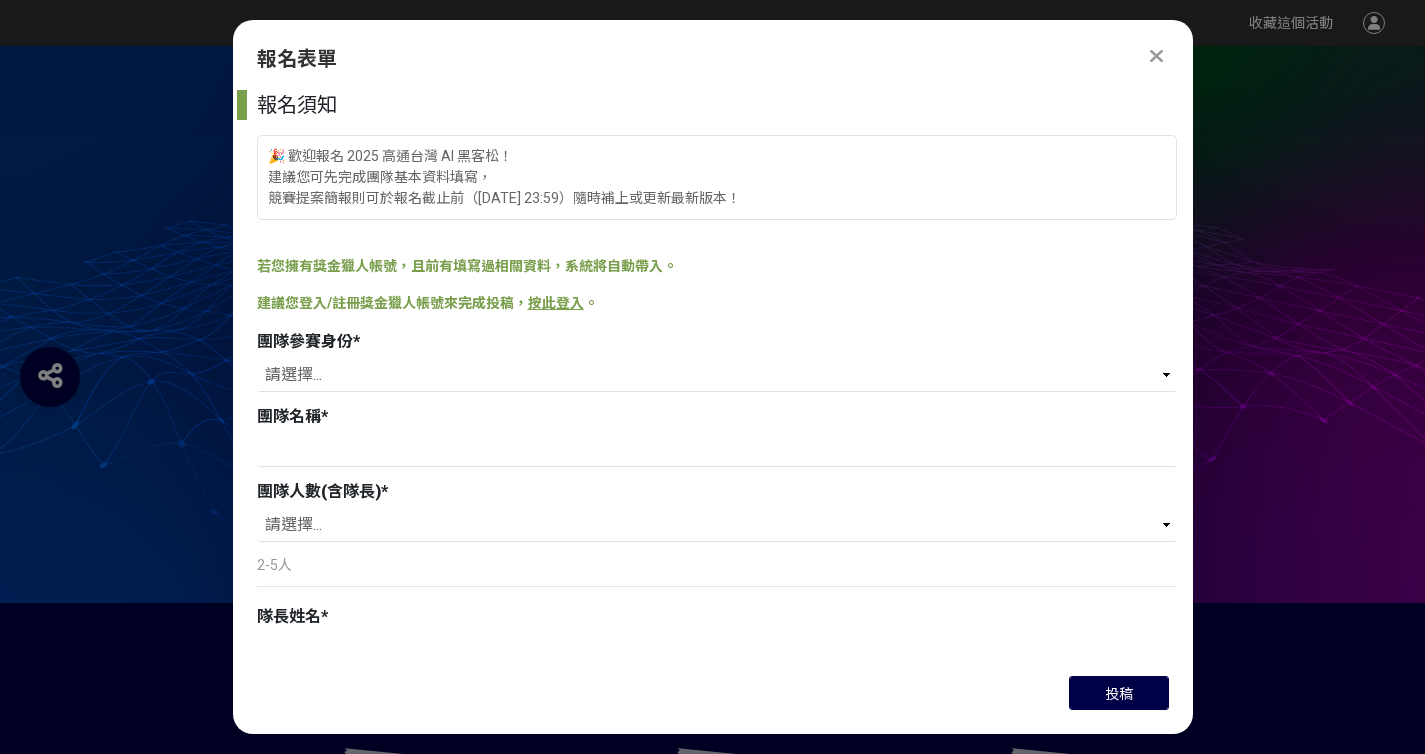 scroll, scrollTop: 0, scrollLeft: 0, axis: both 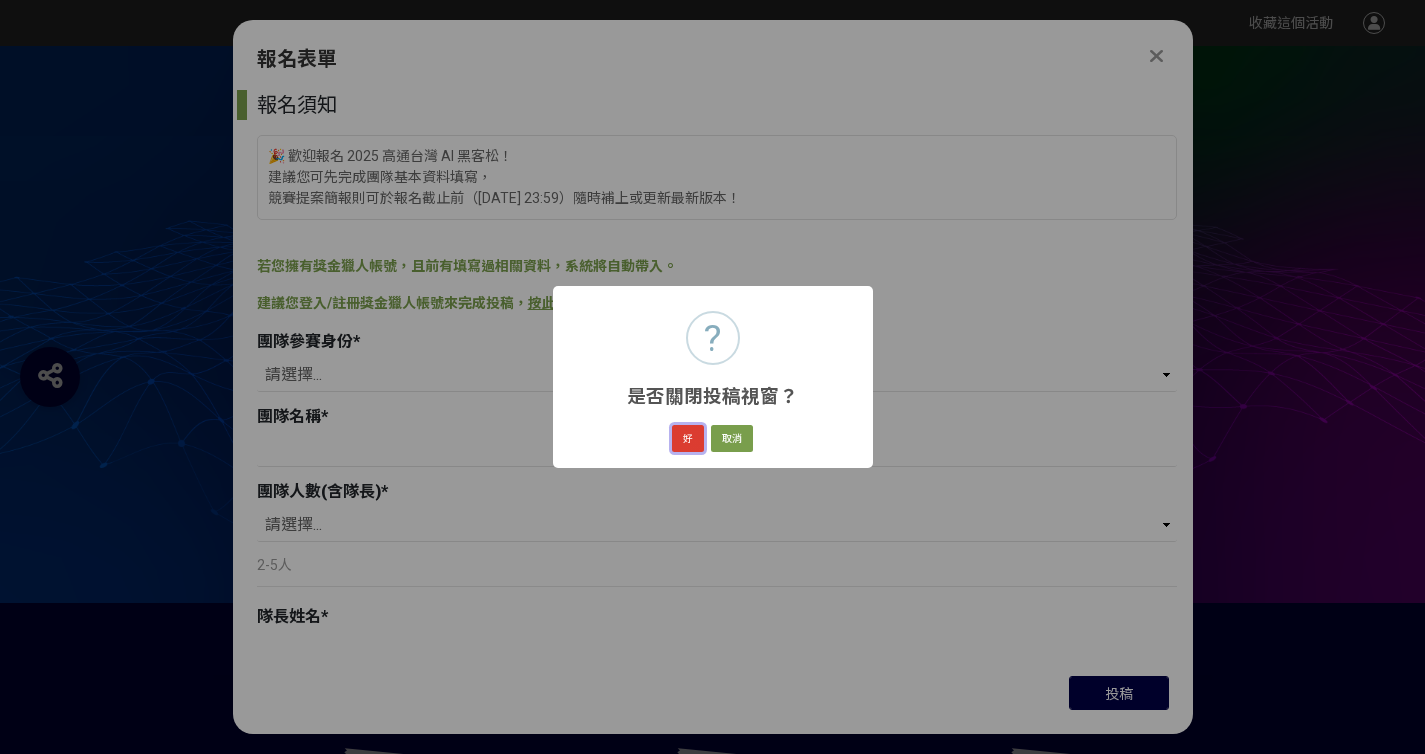 click on "好" at bounding box center (688, 439) 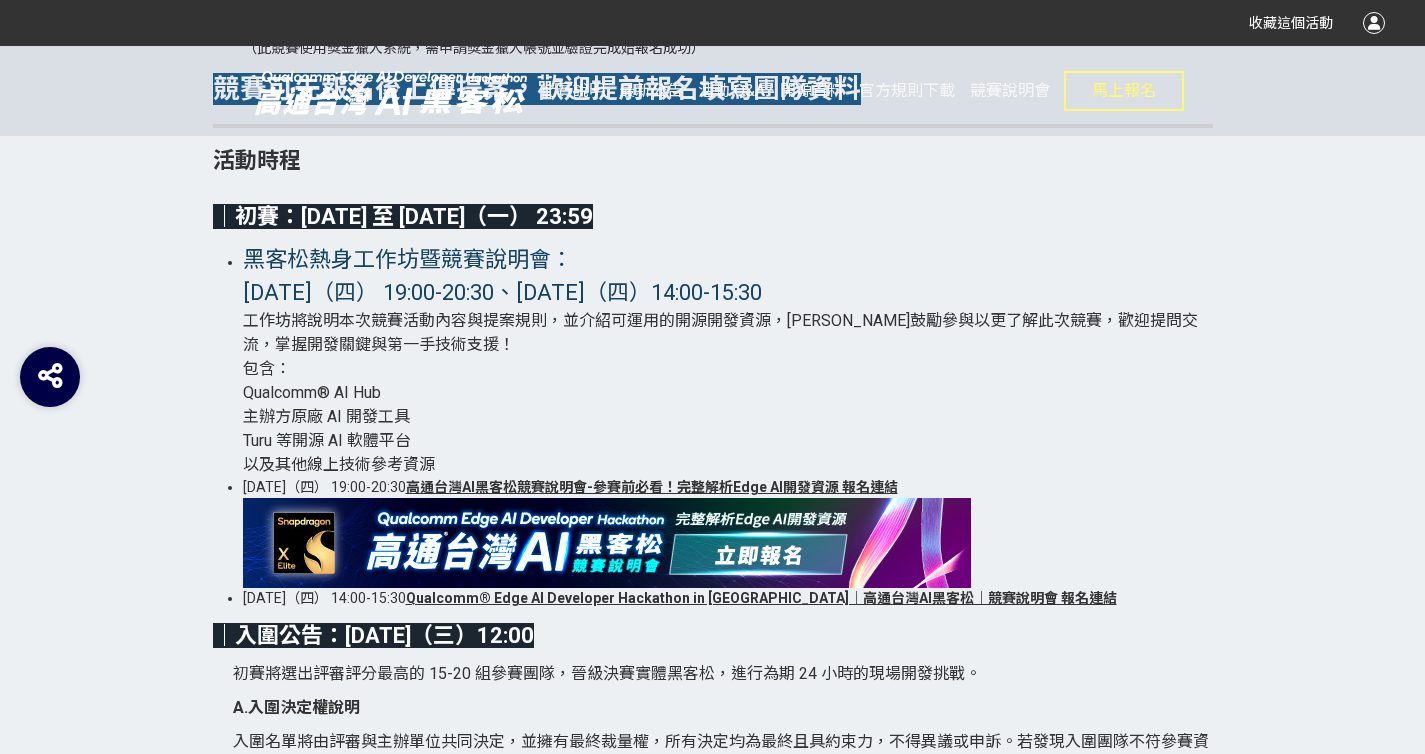 scroll, scrollTop: 3196, scrollLeft: 0, axis: vertical 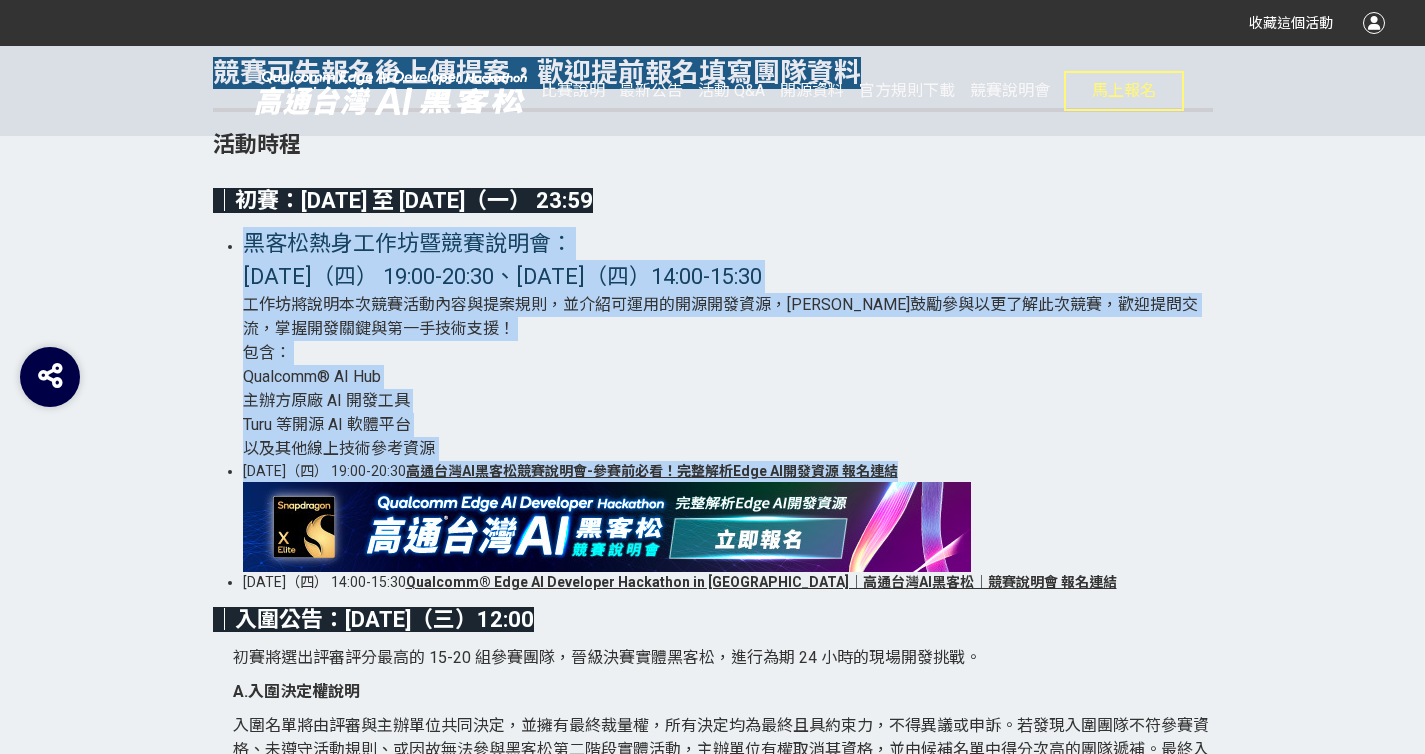 drag, startPoint x: 237, startPoint y: 253, endPoint x: 405, endPoint y: 511, distance: 307.8766 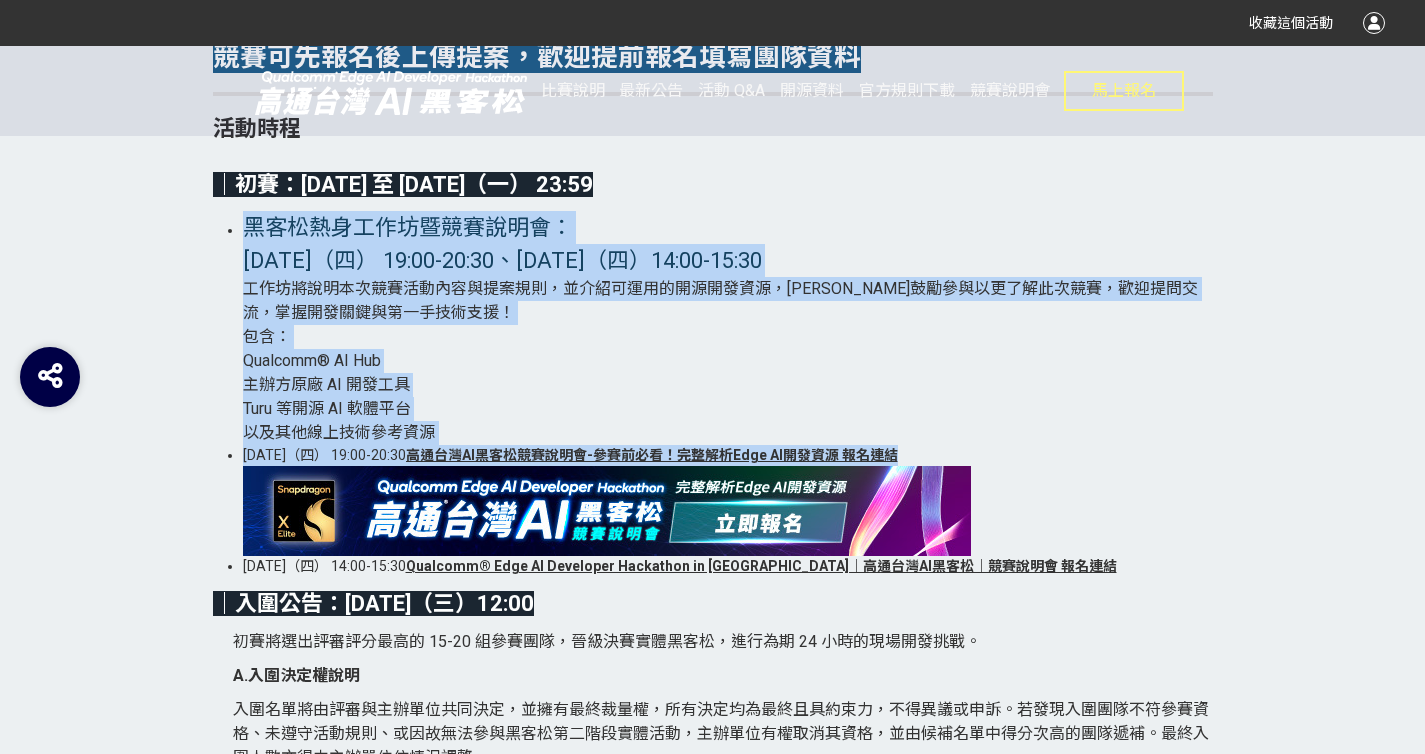 scroll, scrollTop: 3208, scrollLeft: 0, axis: vertical 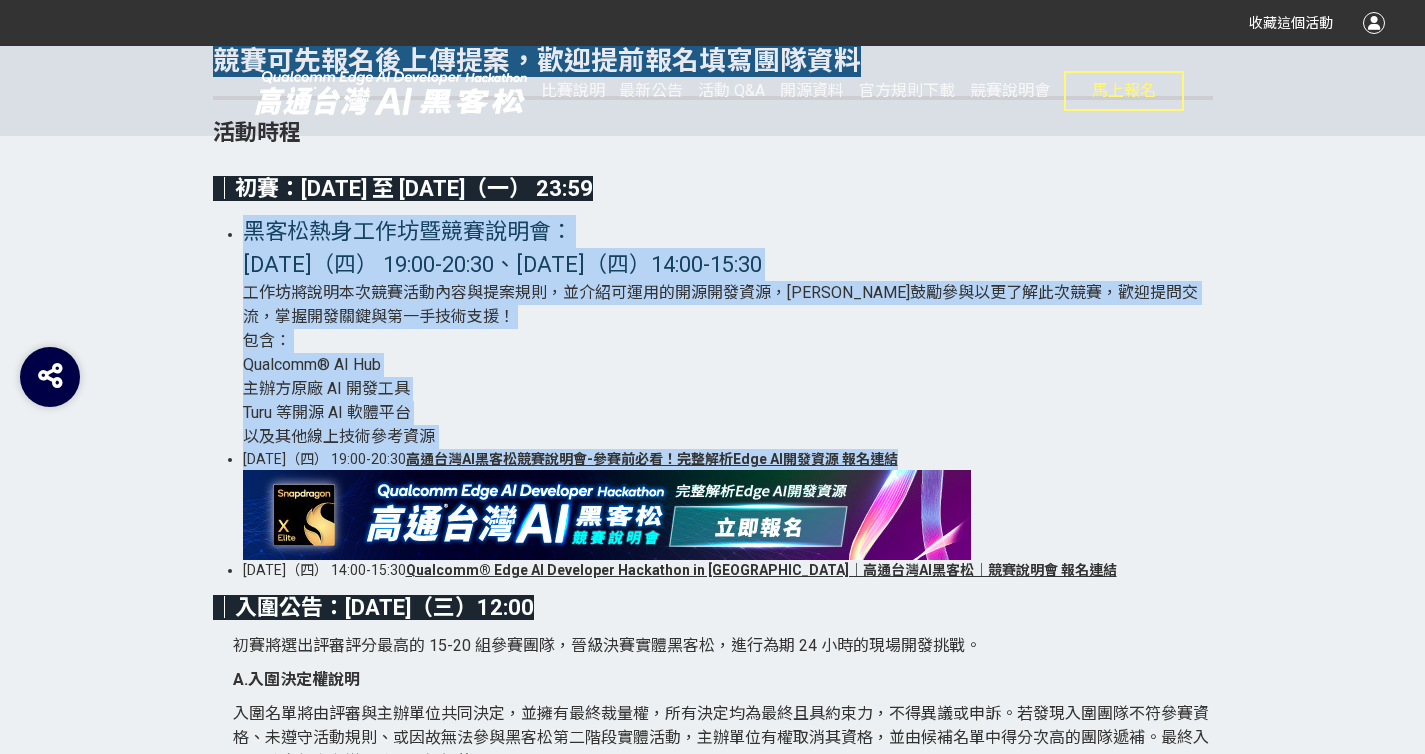 click on "主辦方原廠 AI 開發工具" at bounding box center (326, 388) 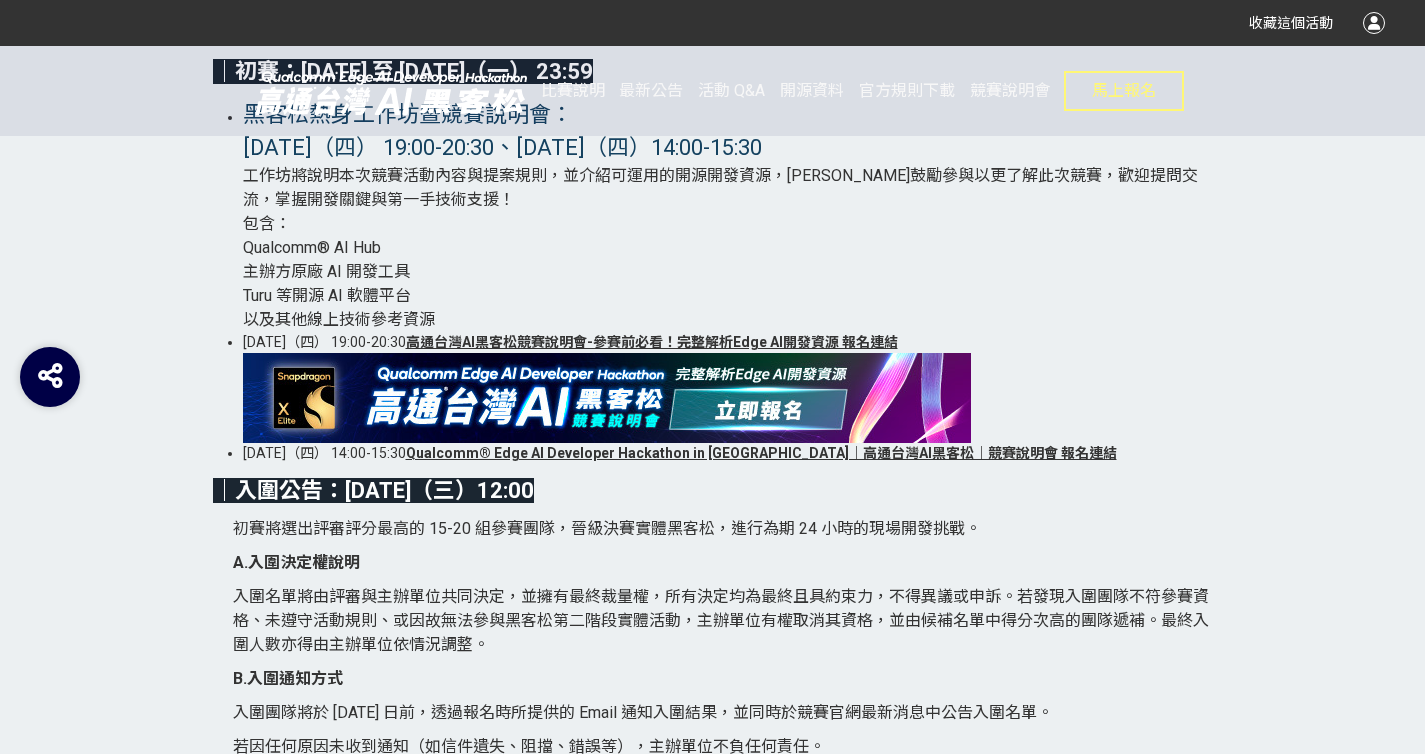scroll, scrollTop: 3320, scrollLeft: 0, axis: vertical 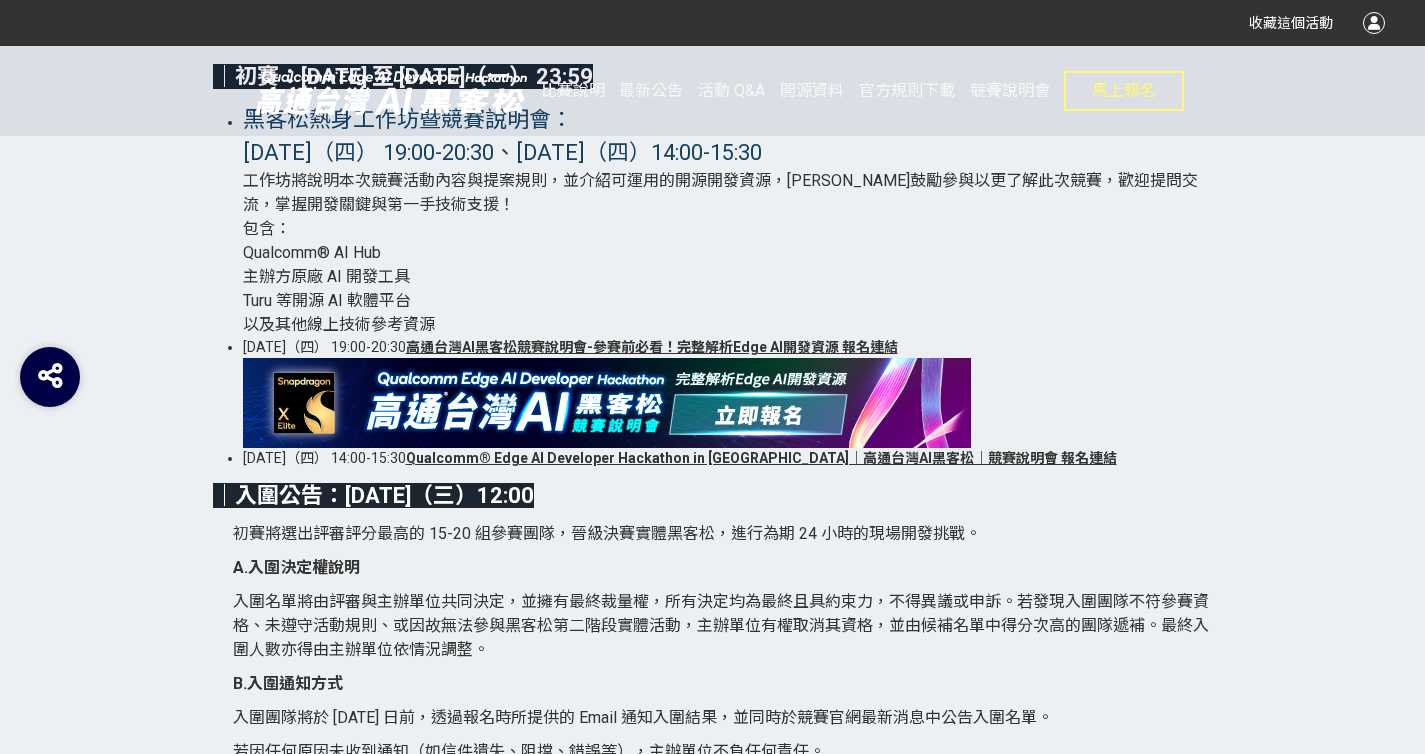 click at bounding box center (607, 403) 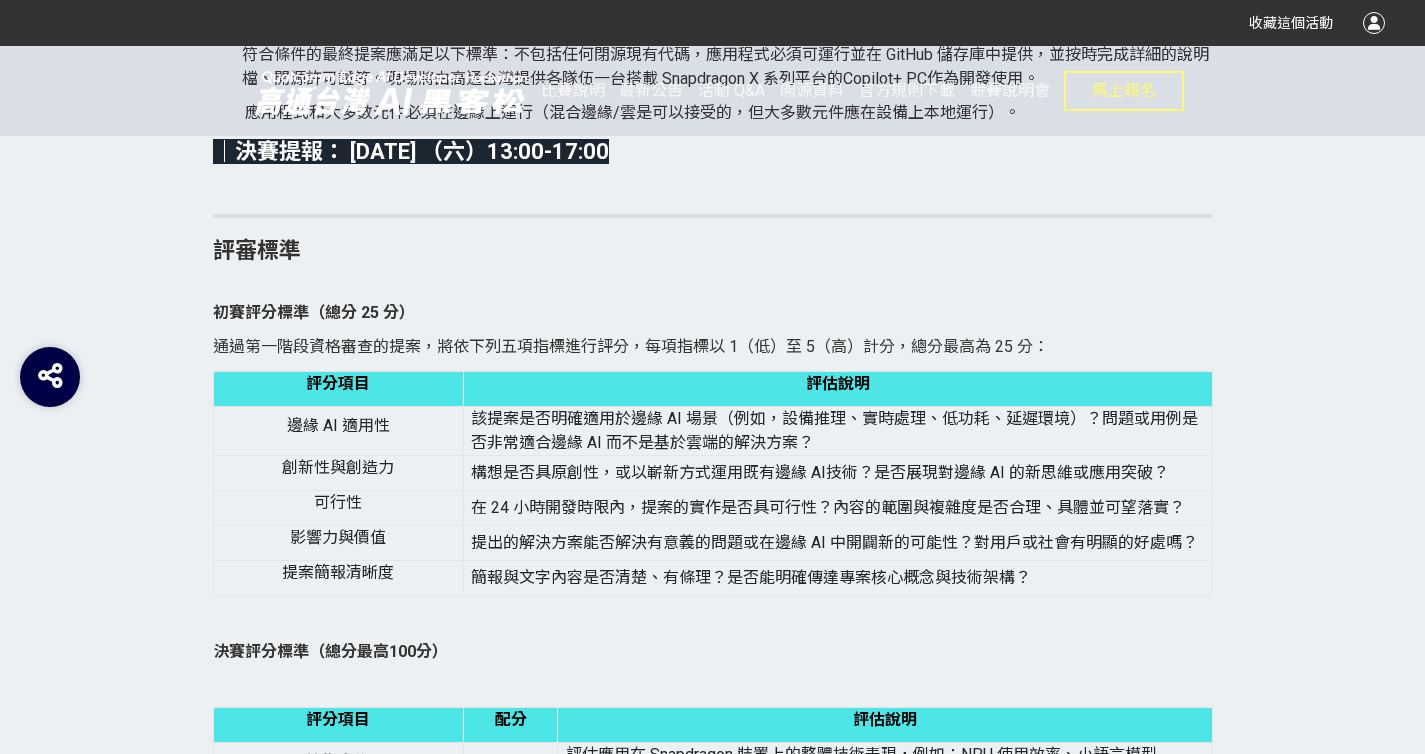 scroll, scrollTop: 4348, scrollLeft: 0, axis: vertical 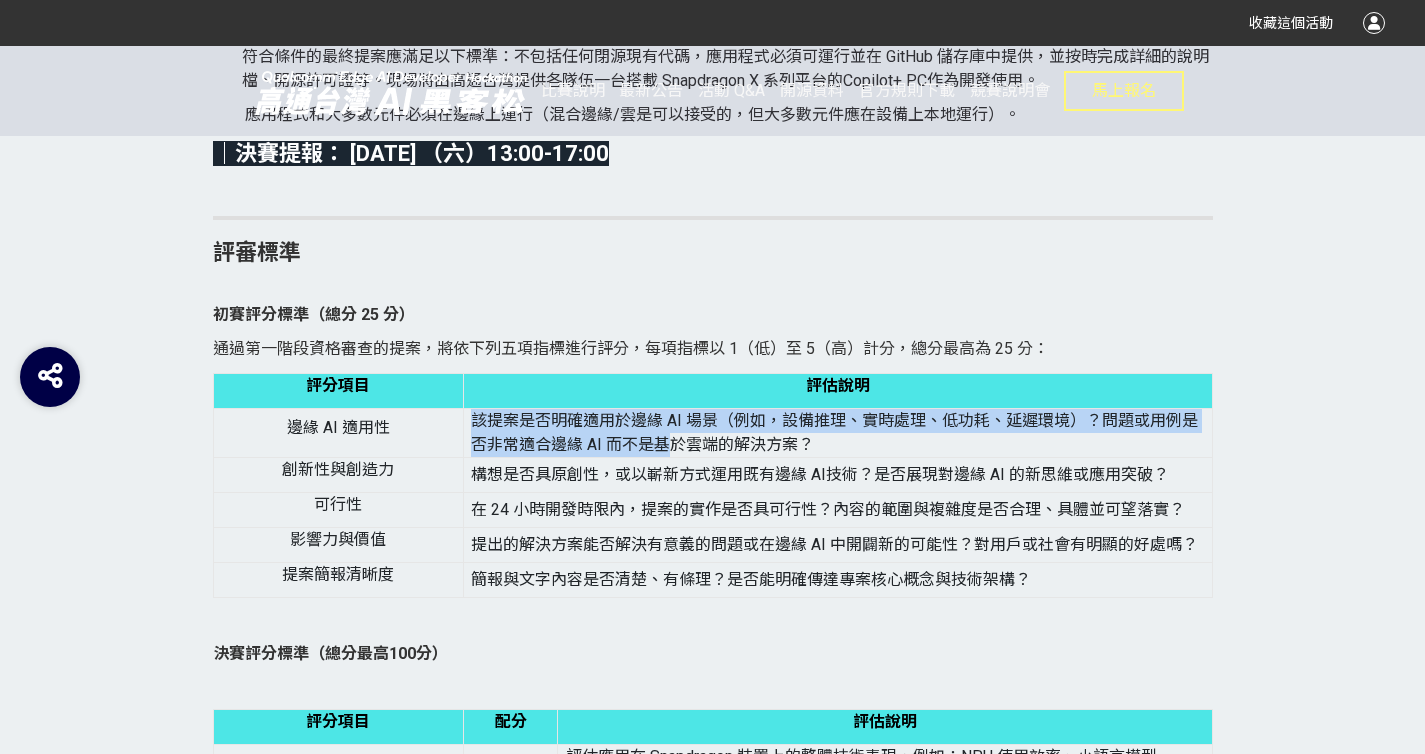 drag, startPoint x: 671, startPoint y: 478, endPoint x: 473, endPoint y: 442, distance: 201.24612 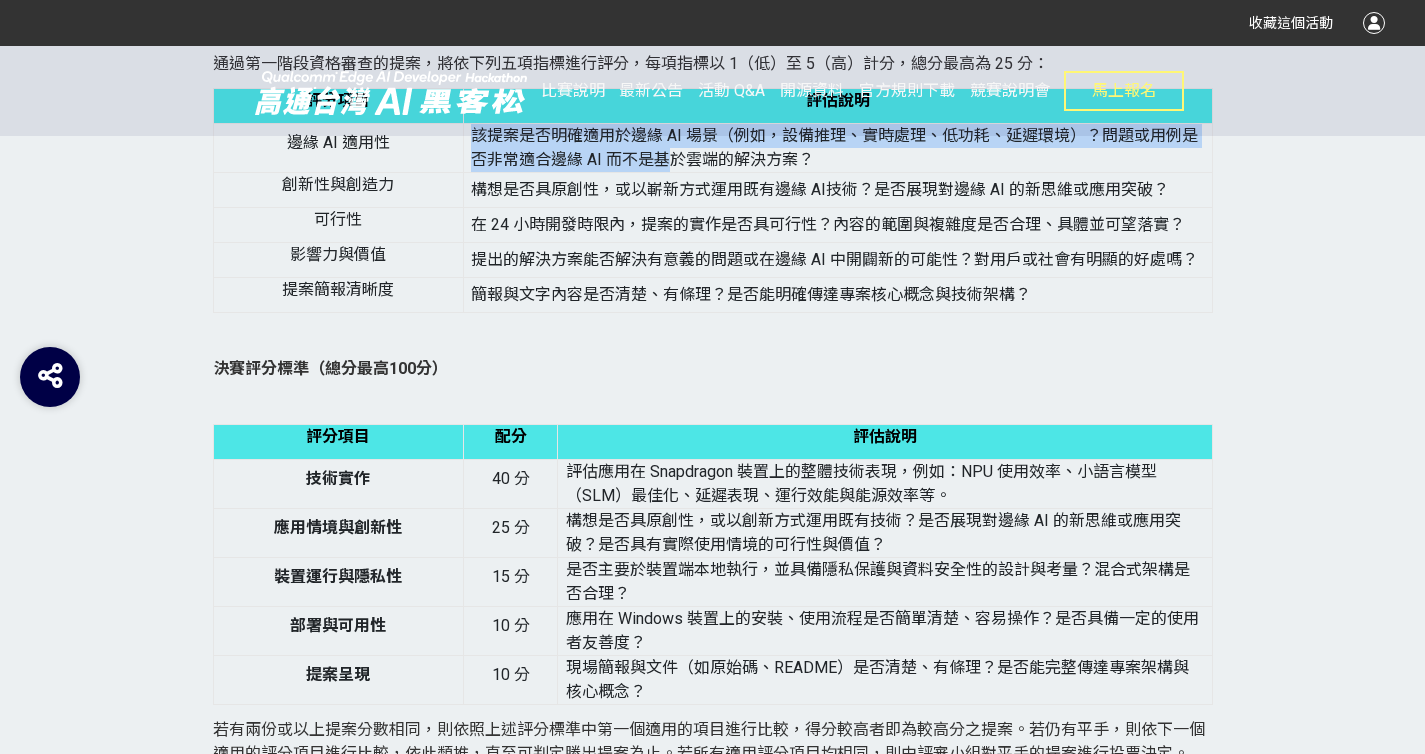 scroll, scrollTop: 4635, scrollLeft: 0, axis: vertical 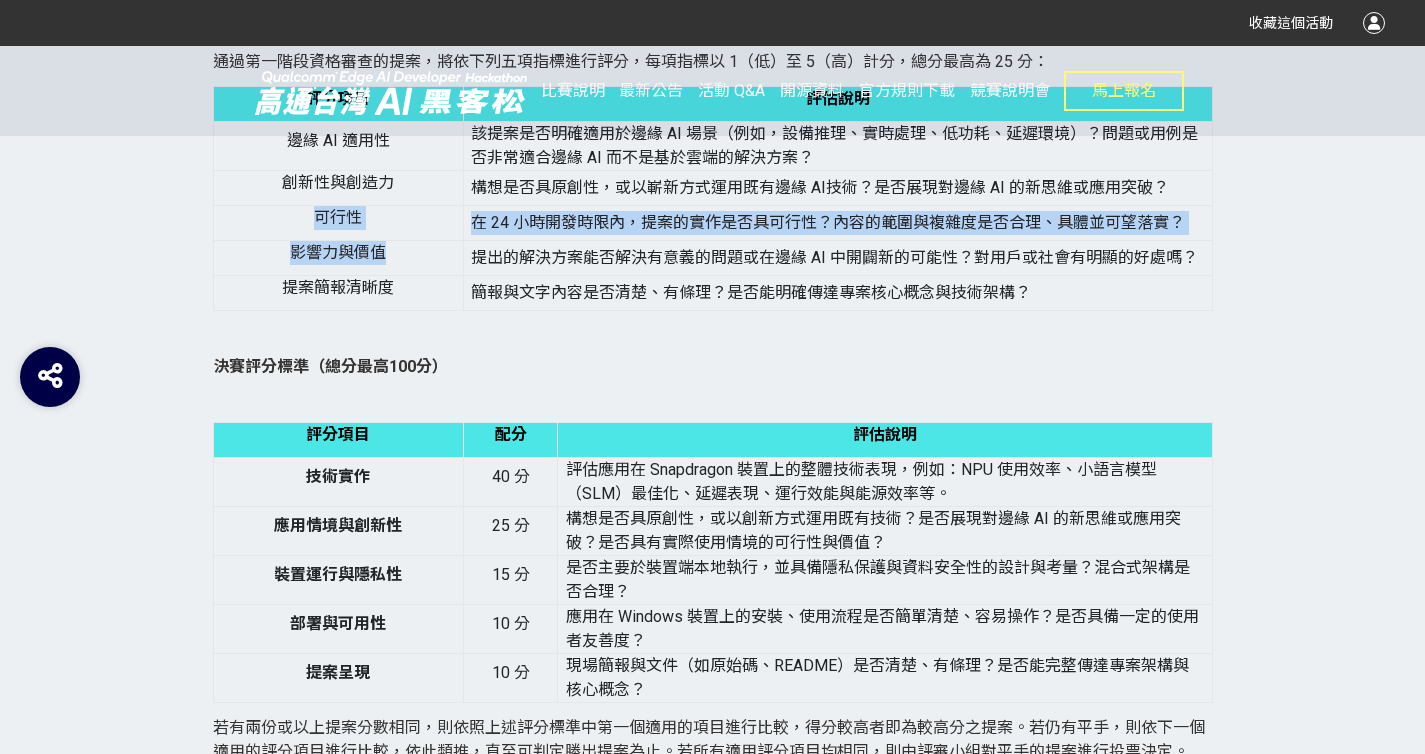drag, startPoint x: 313, startPoint y: 239, endPoint x: 385, endPoint y: 273, distance: 79.624115 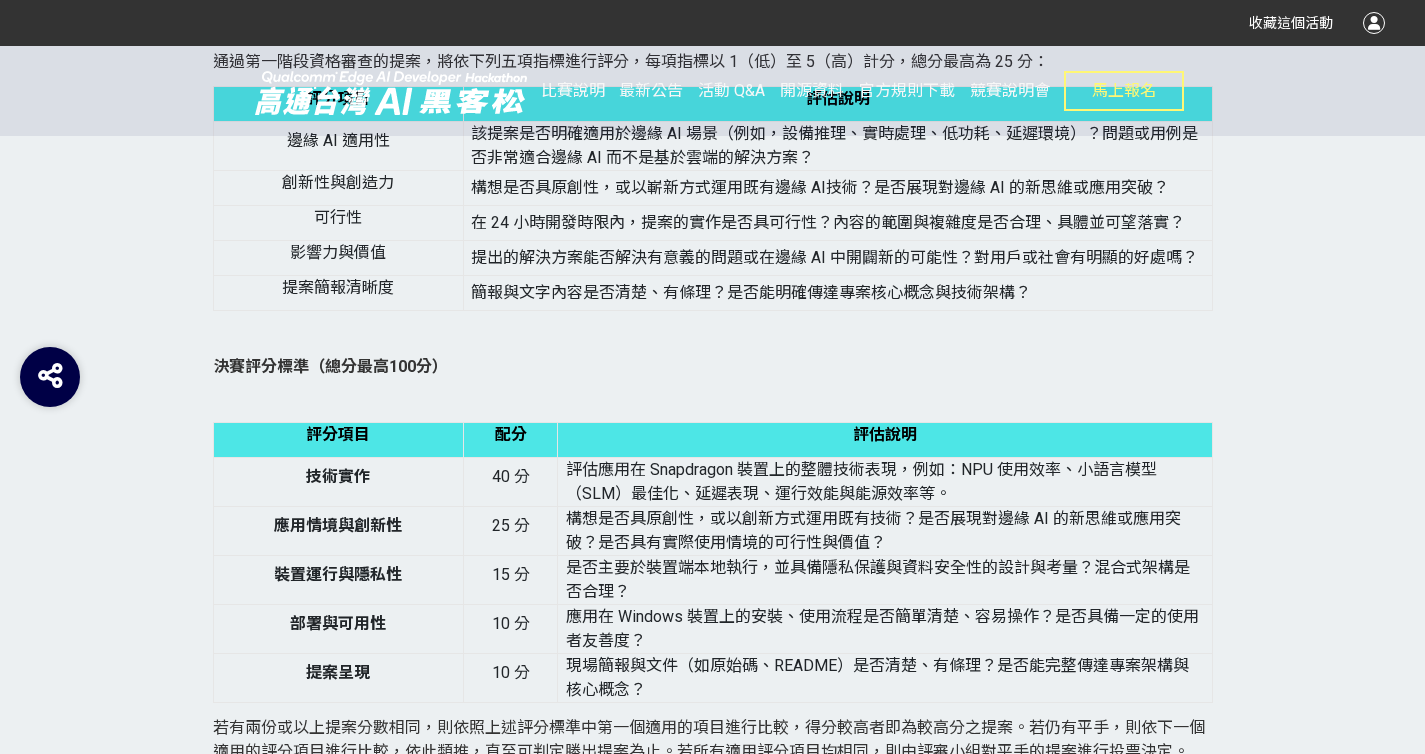 scroll, scrollTop: 4625, scrollLeft: 0, axis: vertical 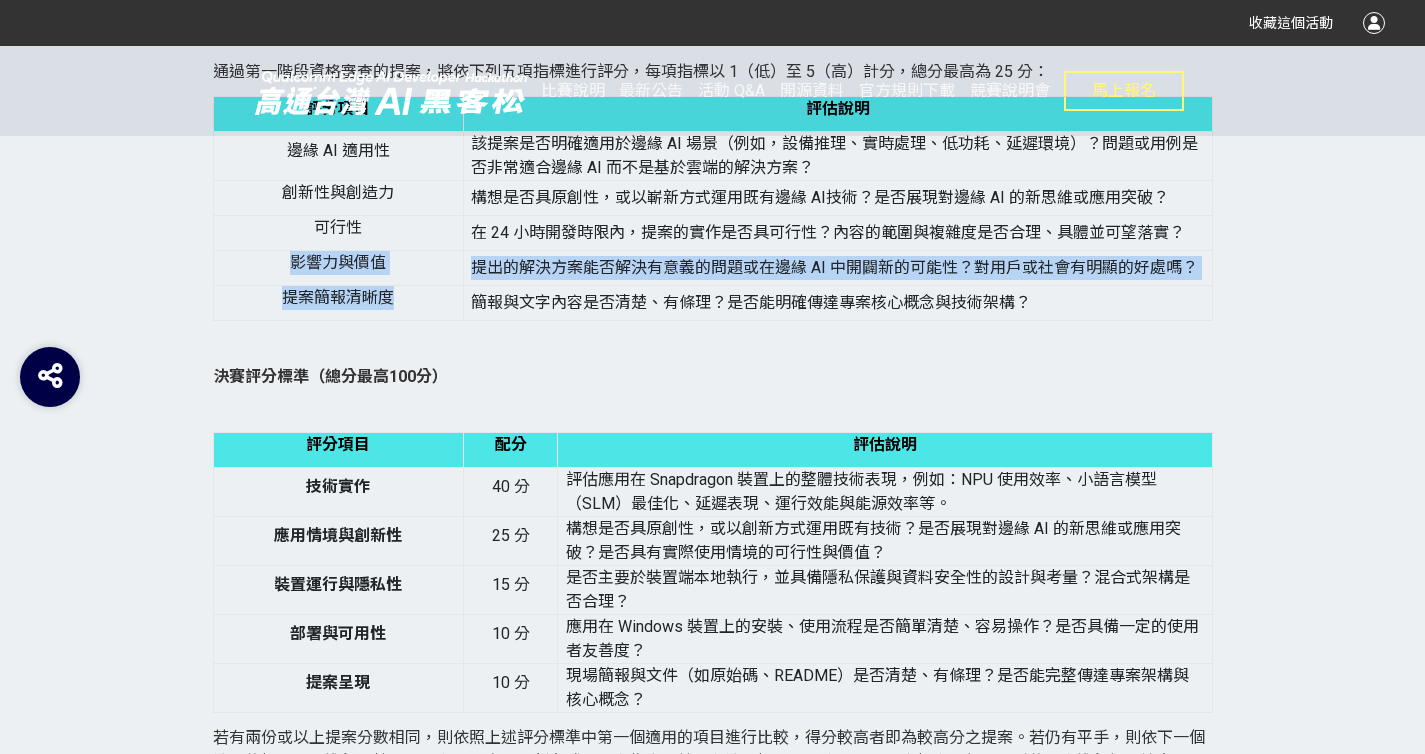drag, startPoint x: 295, startPoint y: 285, endPoint x: 677, endPoint y: 313, distance: 383.0248 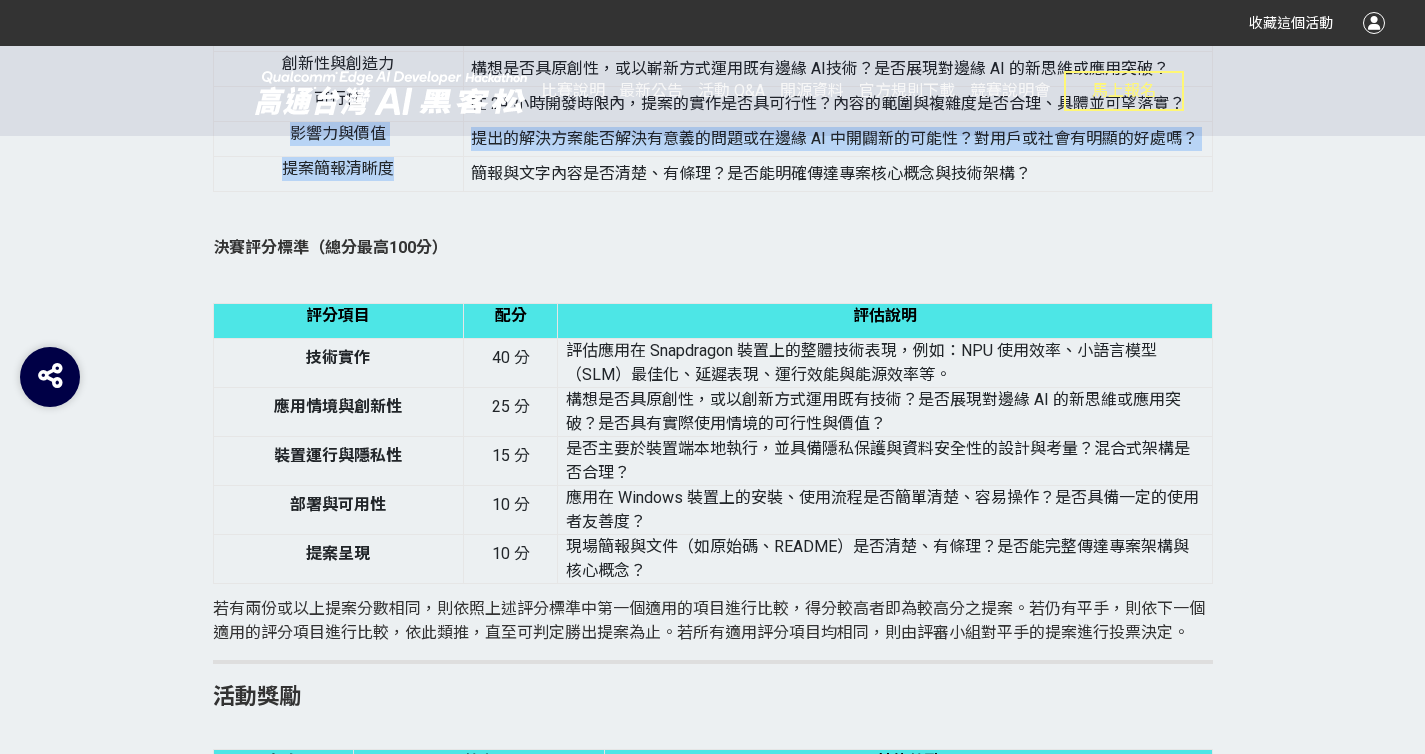 scroll, scrollTop: 4755, scrollLeft: 0, axis: vertical 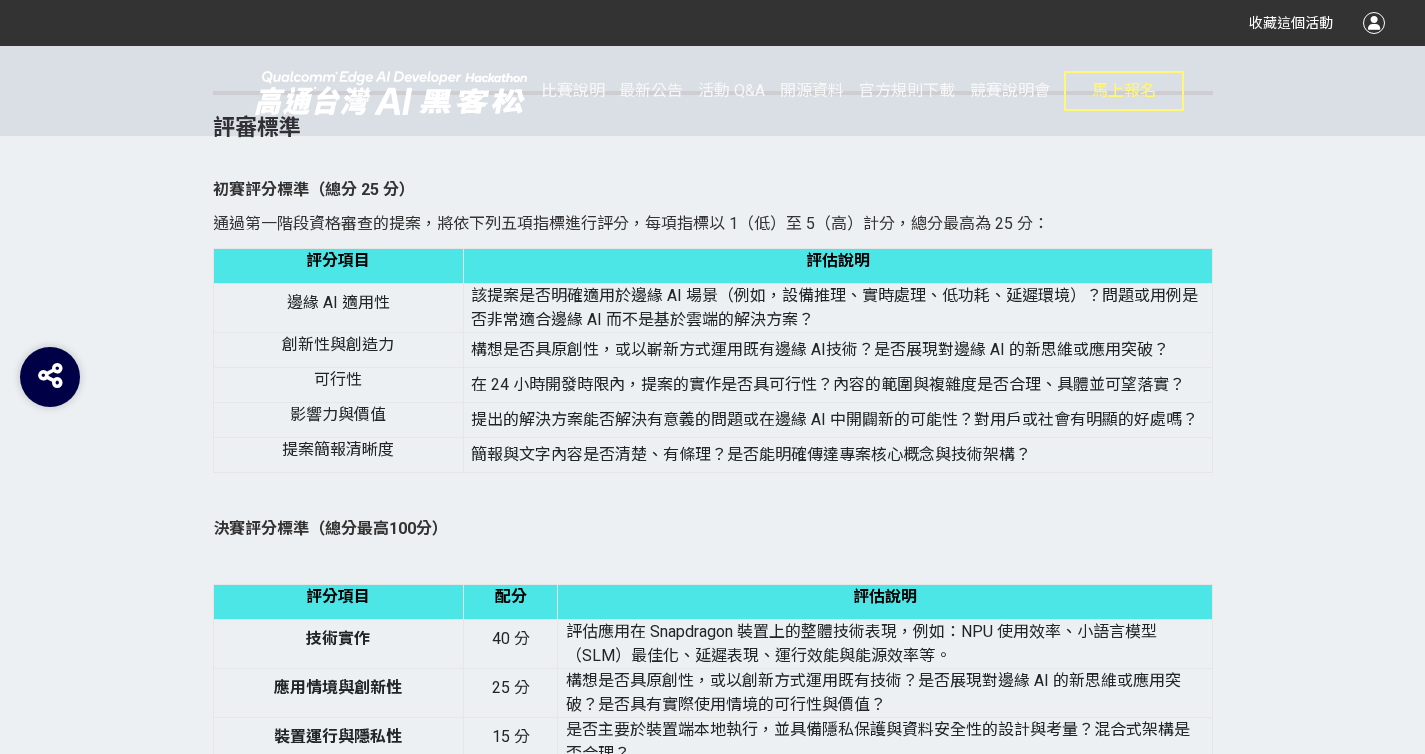 drag, startPoint x: 817, startPoint y: 348, endPoint x: 470, endPoint y: 322, distance: 347.9727 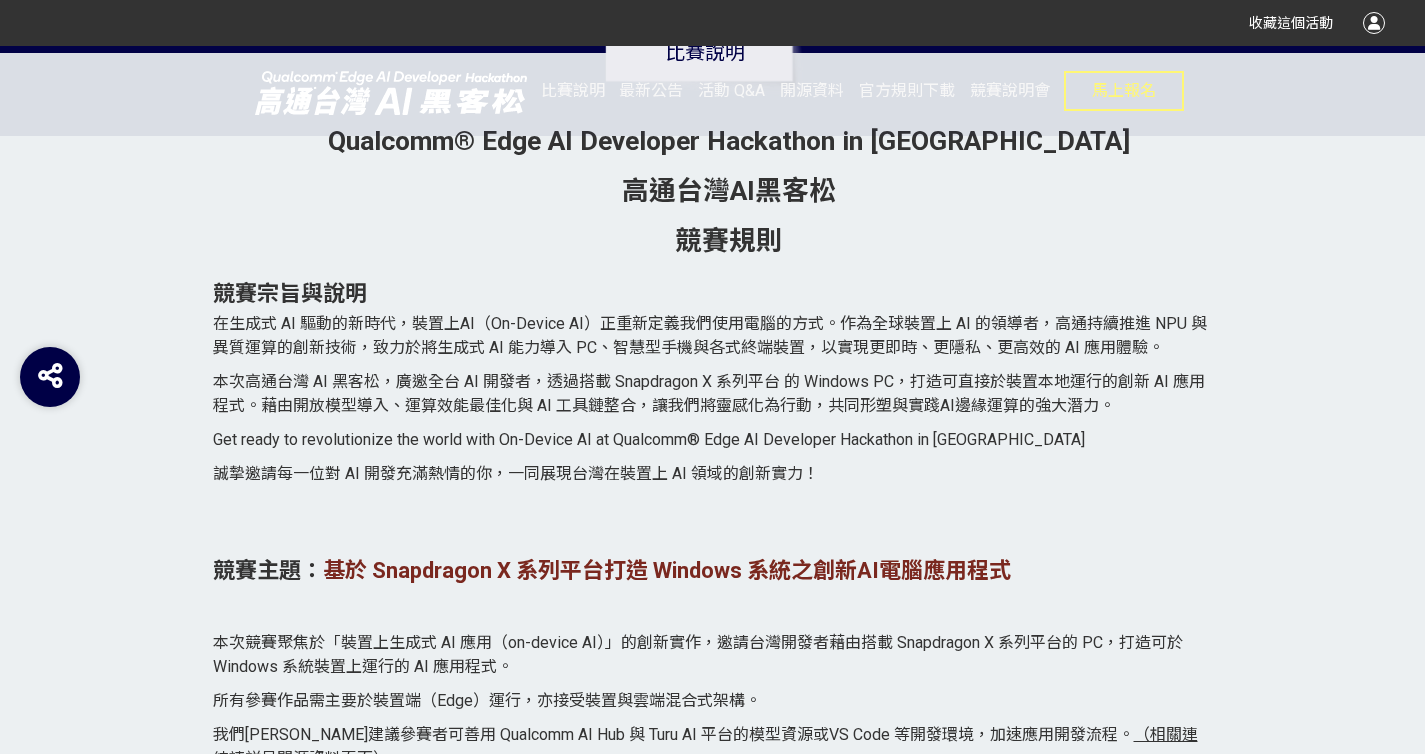 scroll, scrollTop: 1282, scrollLeft: 0, axis: vertical 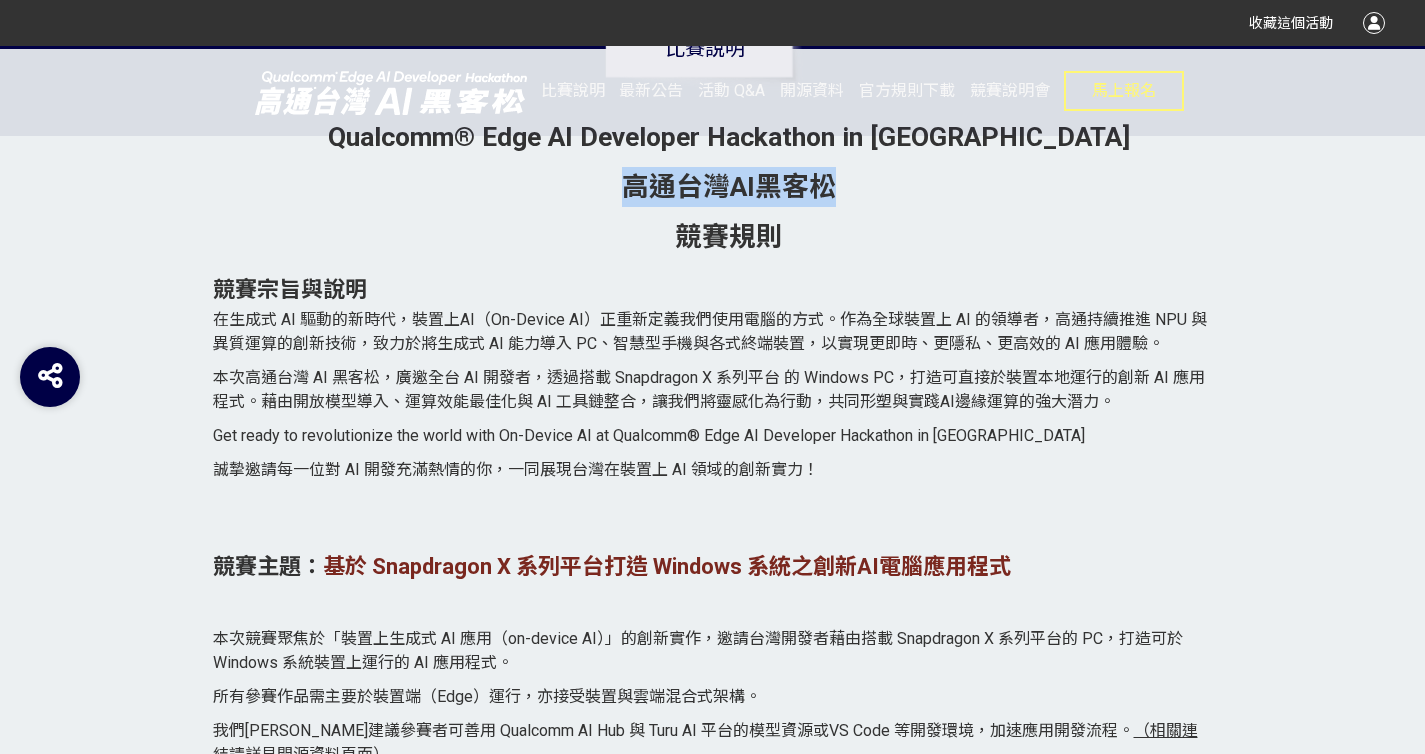 drag, startPoint x: 619, startPoint y: 183, endPoint x: 854, endPoint y: 210, distance: 236.54597 